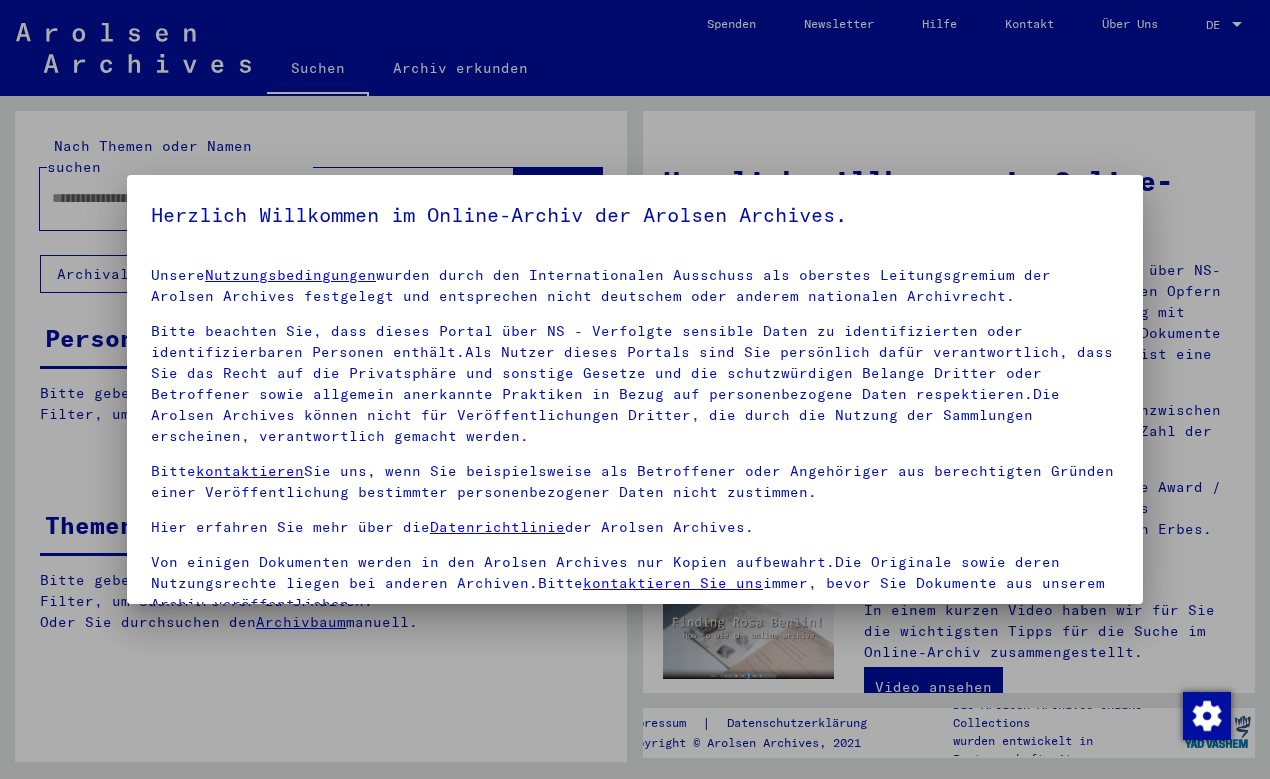 scroll, scrollTop: 0, scrollLeft: 0, axis: both 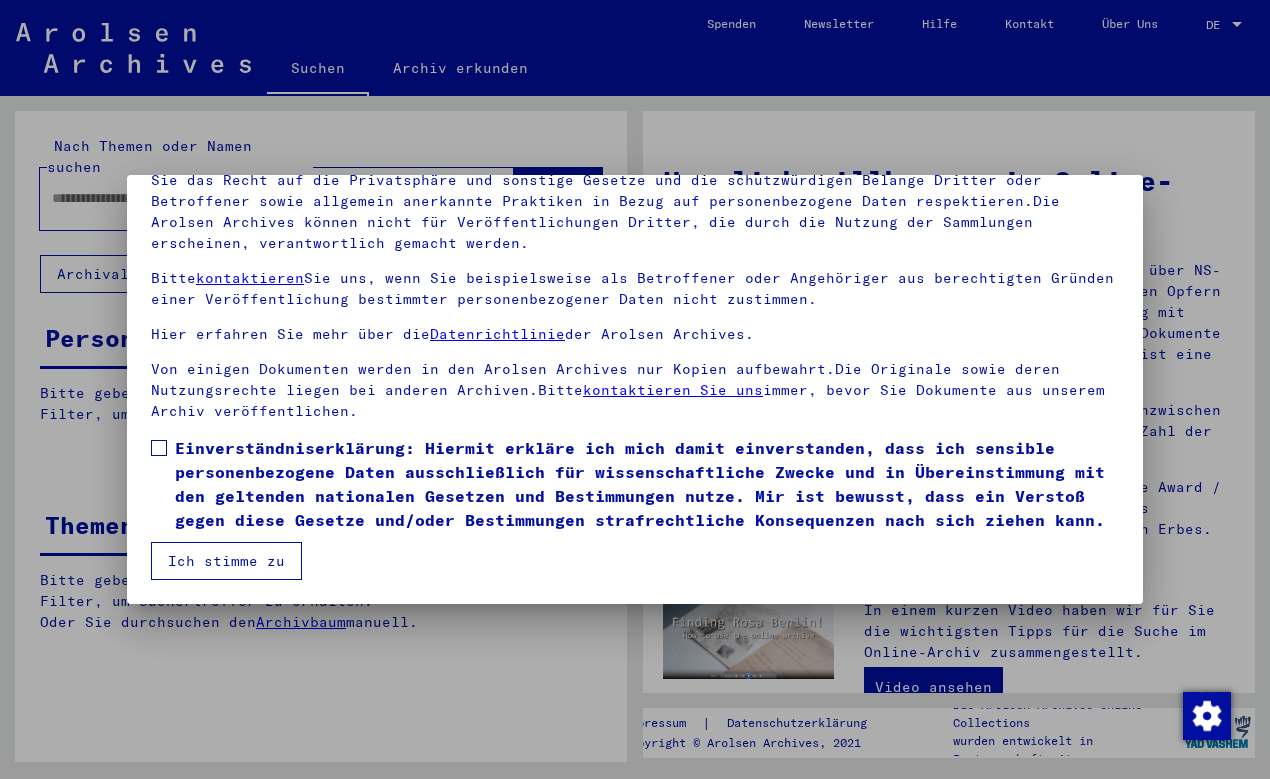 click at bounding box center [159, 448] 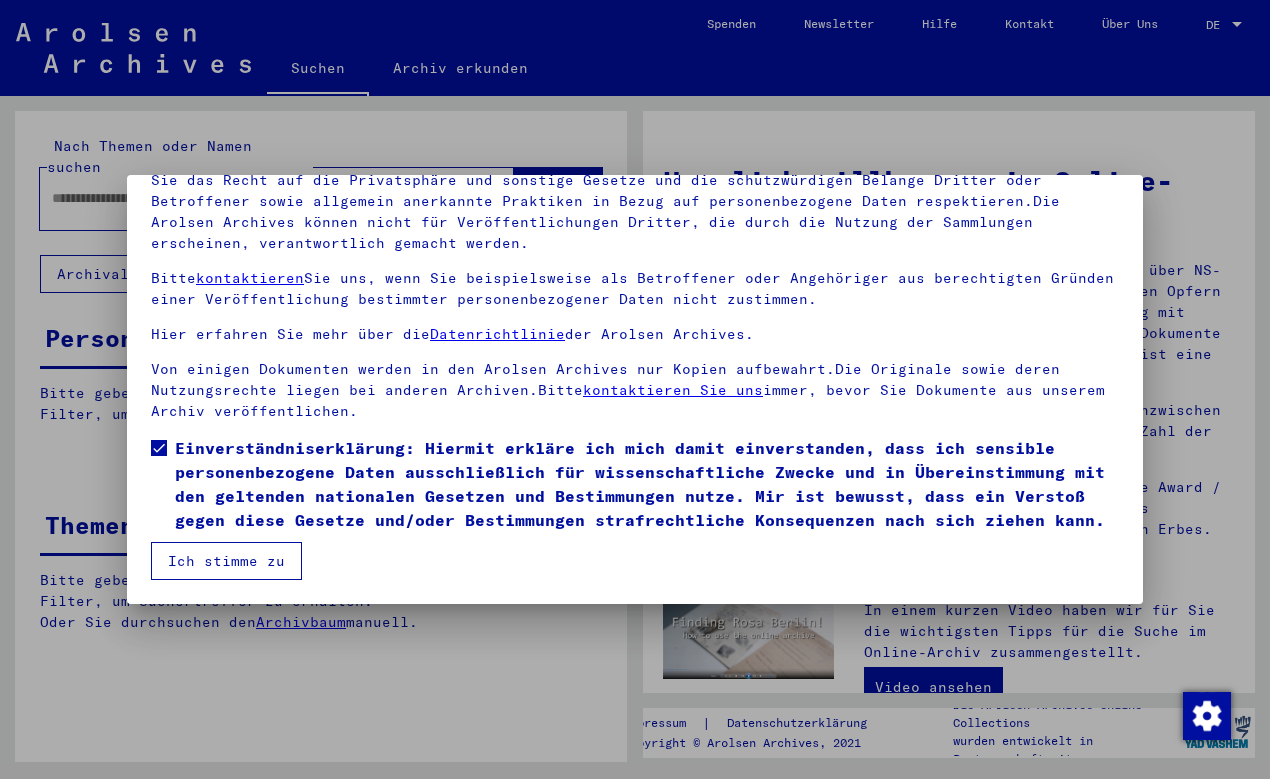 click on "Ich stimme zu" at bounding box center [226, 561] 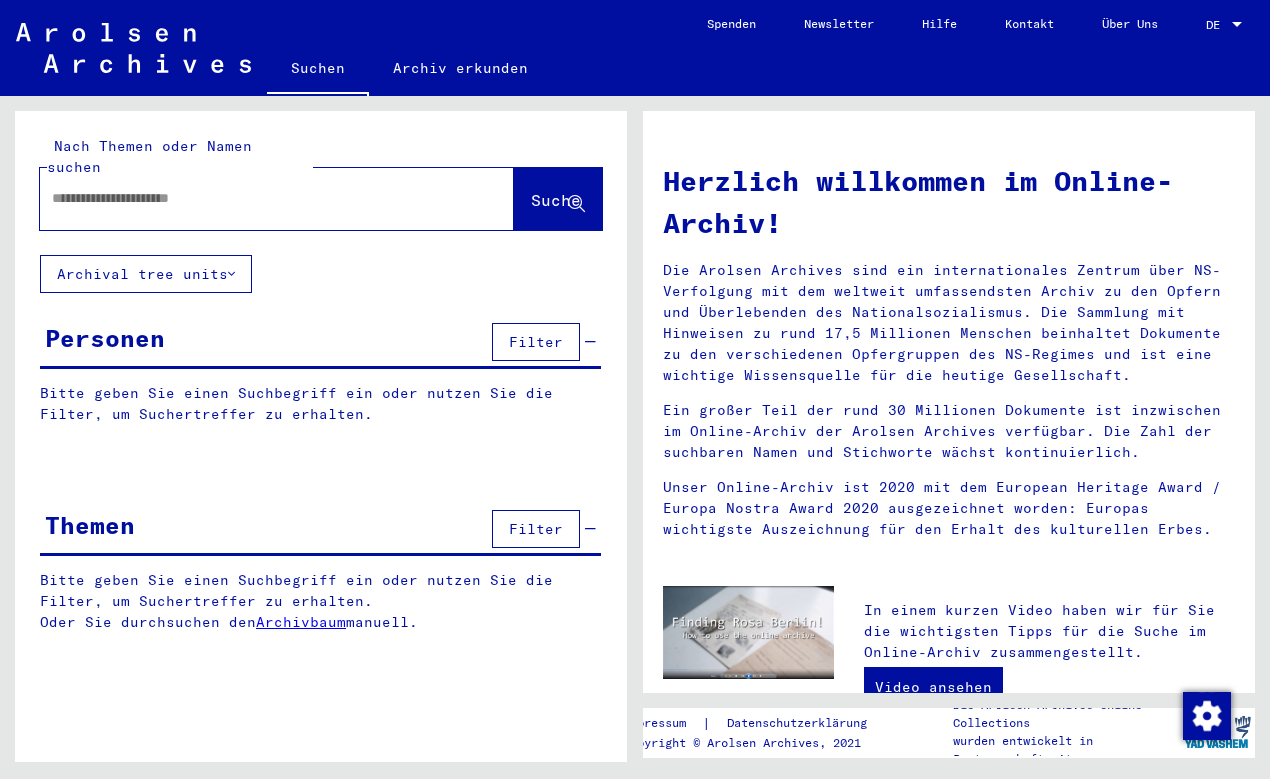 click 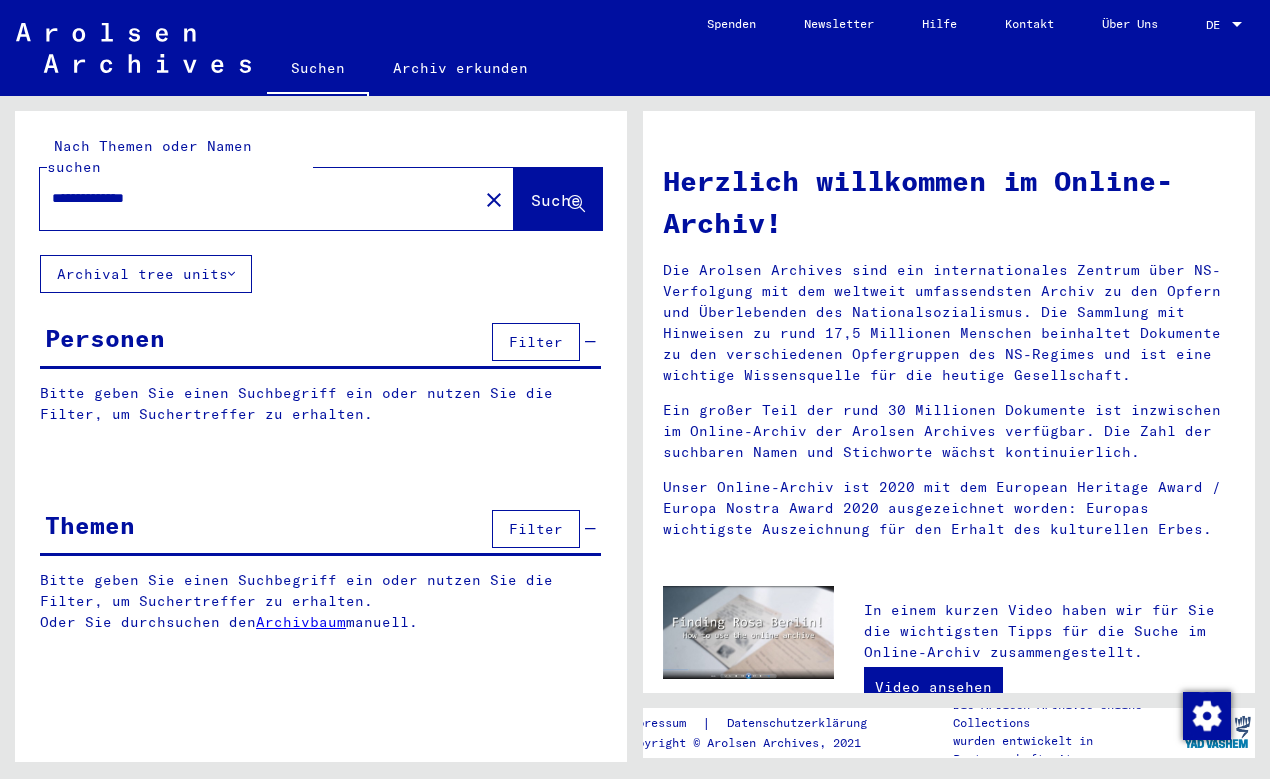 type on "**********" 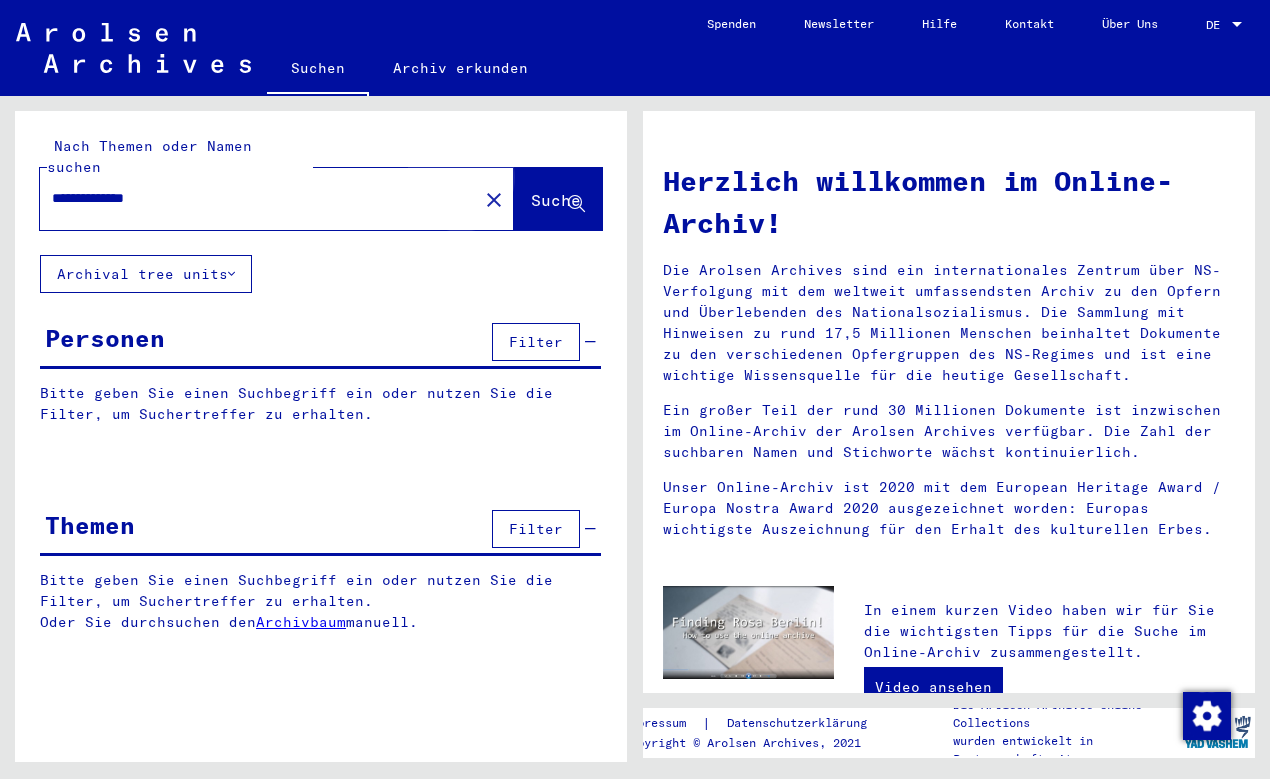 click on "Suche" 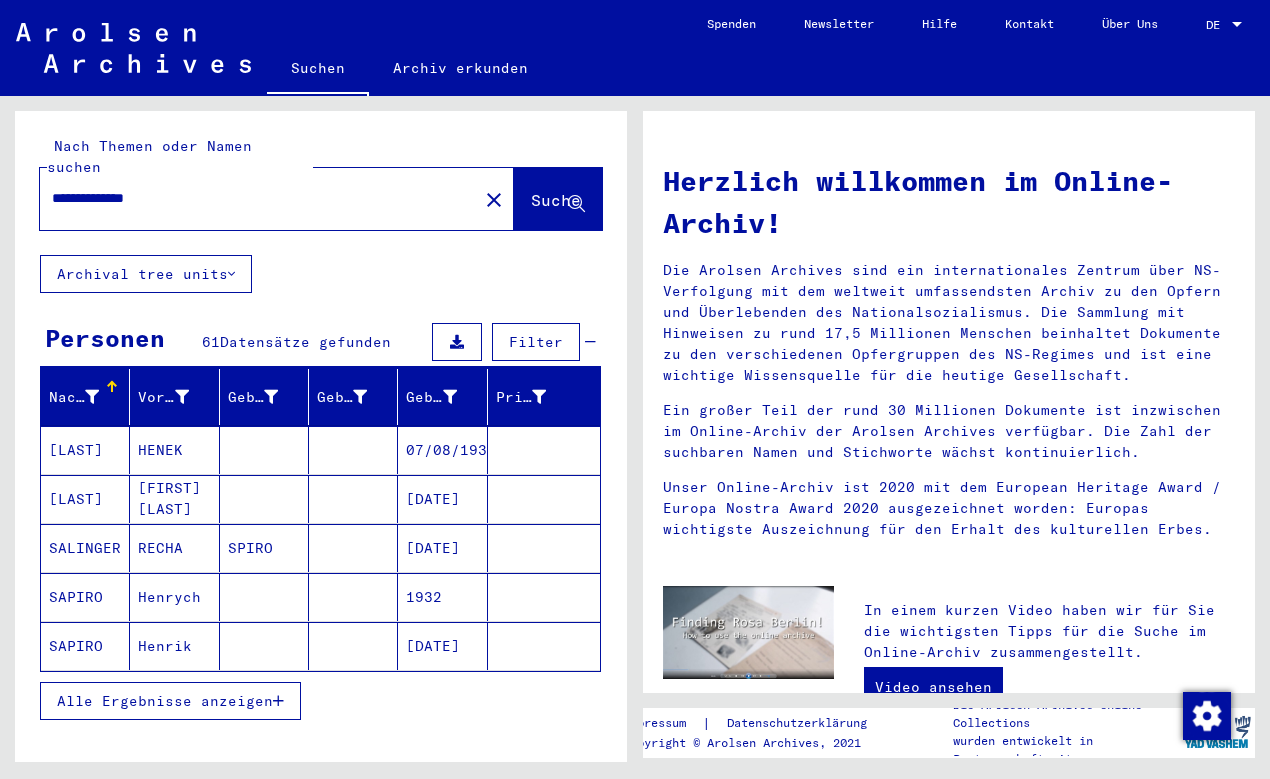 click at bounding box center (278, 701) 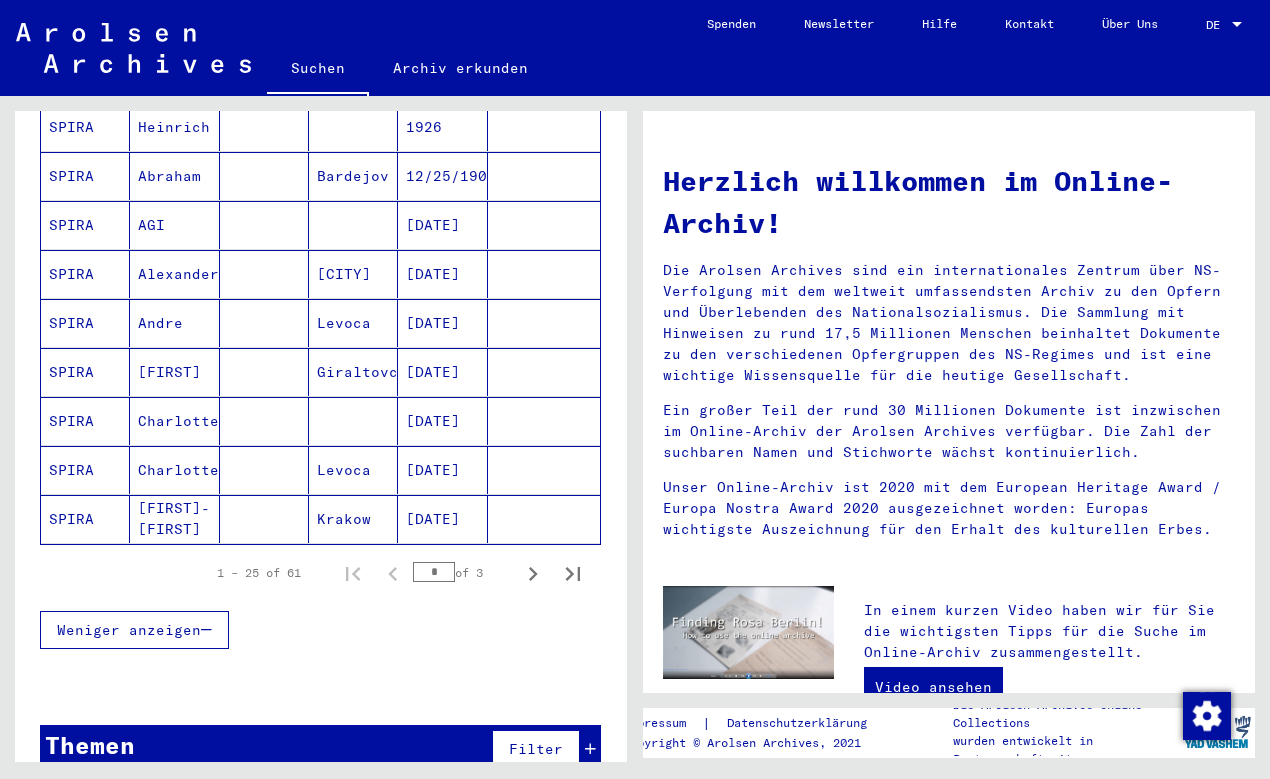 scroll, scrollTop: 1122, scrollLeft: 0, axis: vertical 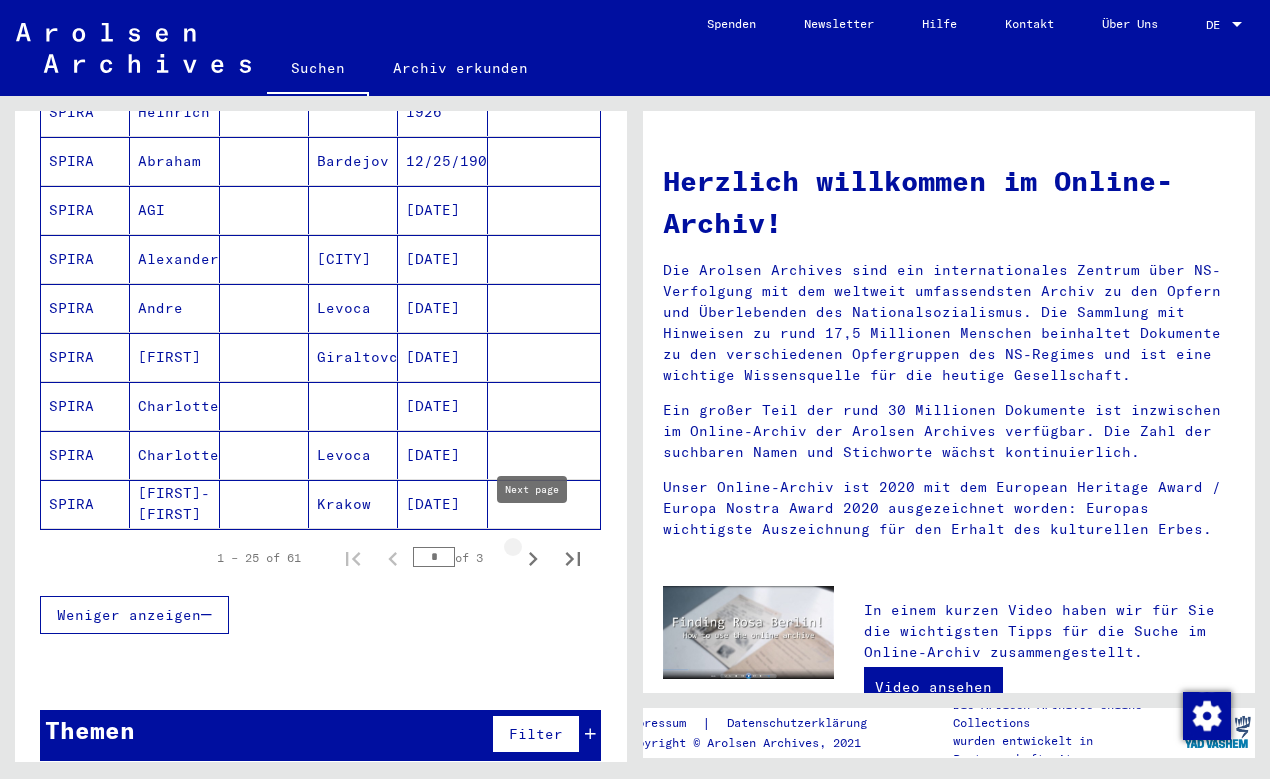 click 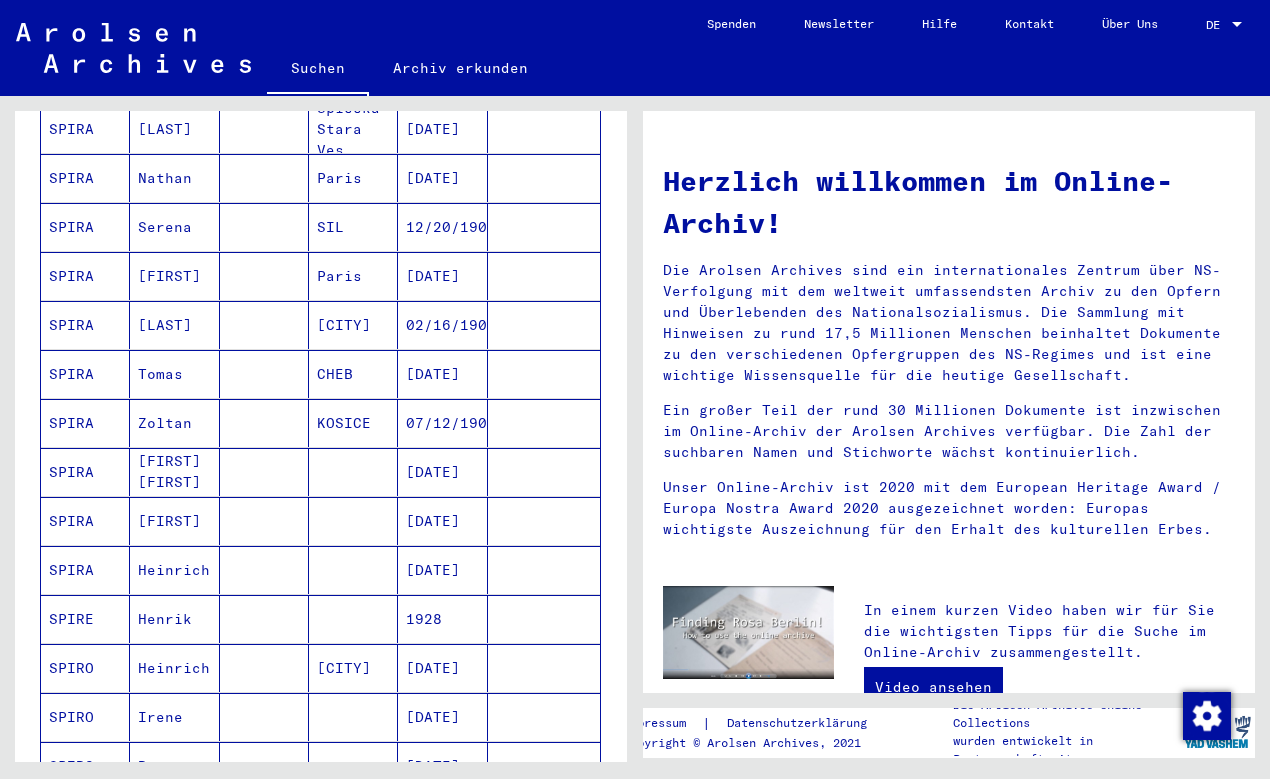 scroll, scrollTop: 582, scrollLeft: 0, axis: vertical 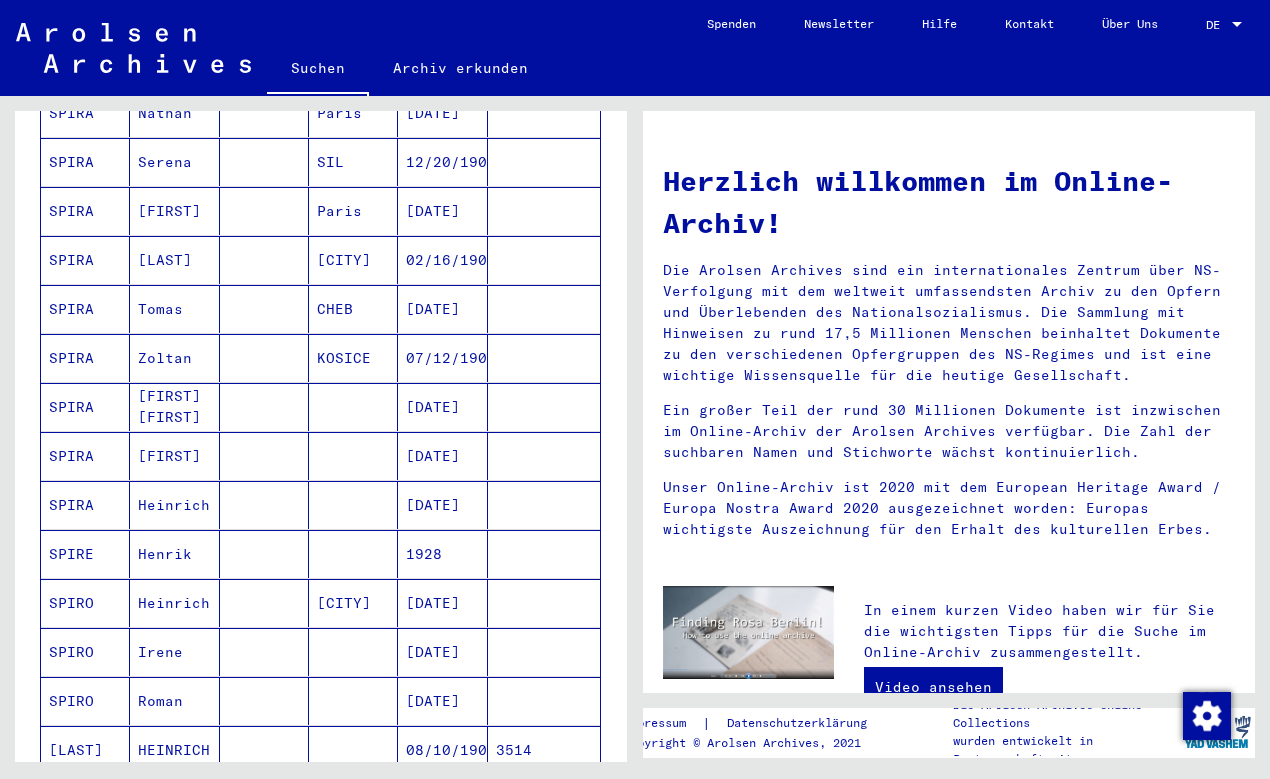 click at bounding box center [264, 652] 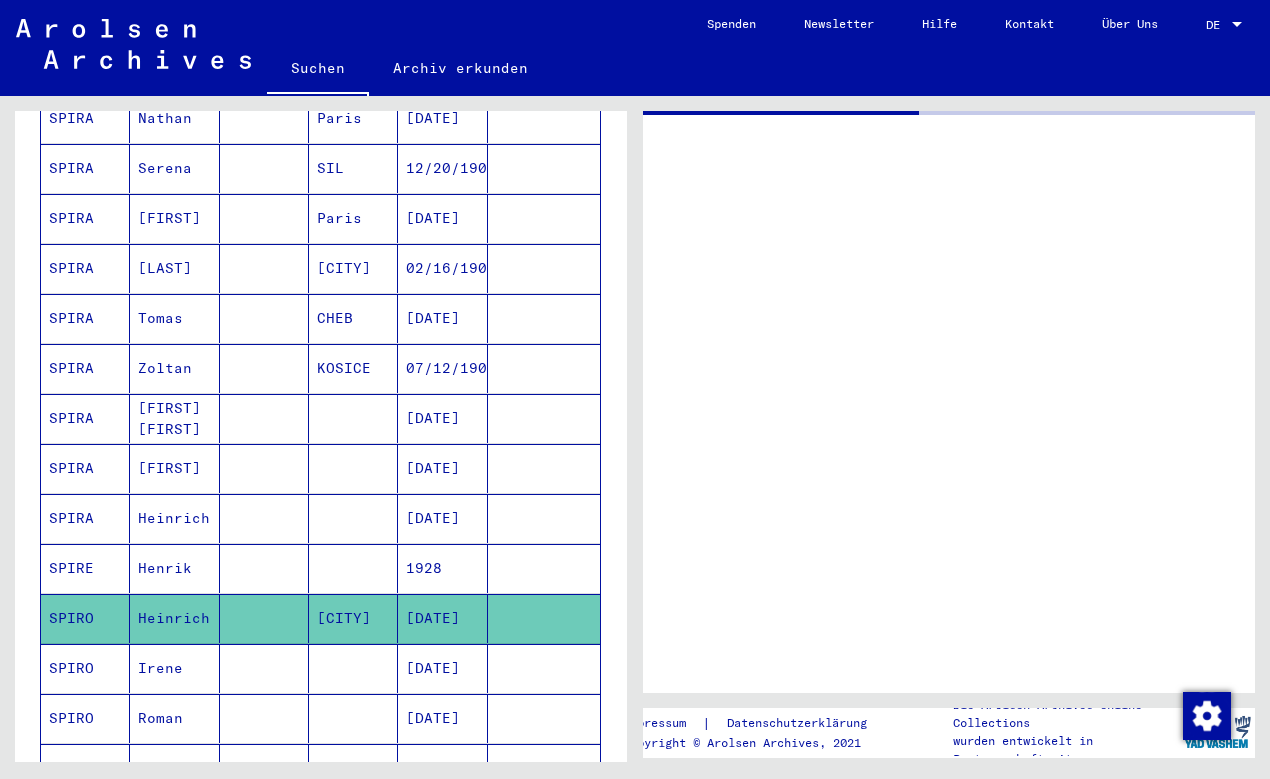 scroll, scrollTop: 587, scrollLeft: 0, axis: vertical 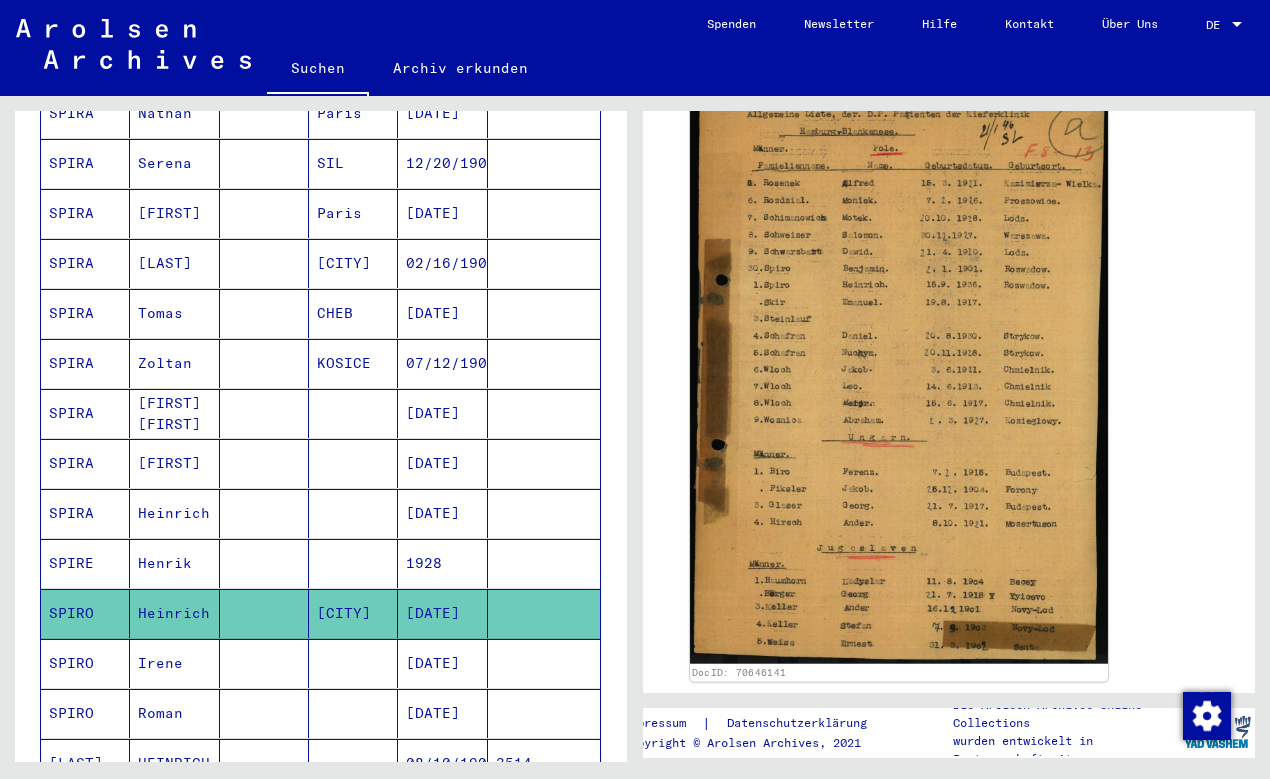 click 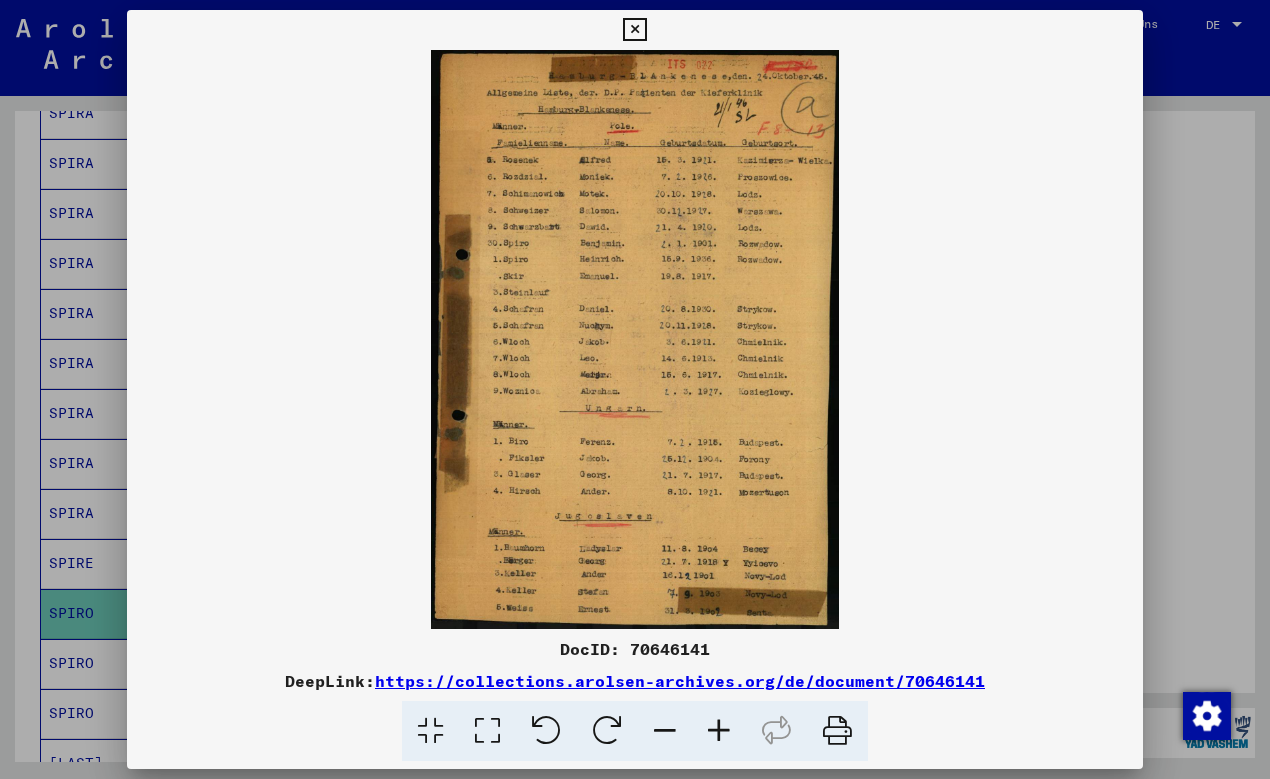 click at bounding box center (719, 731) 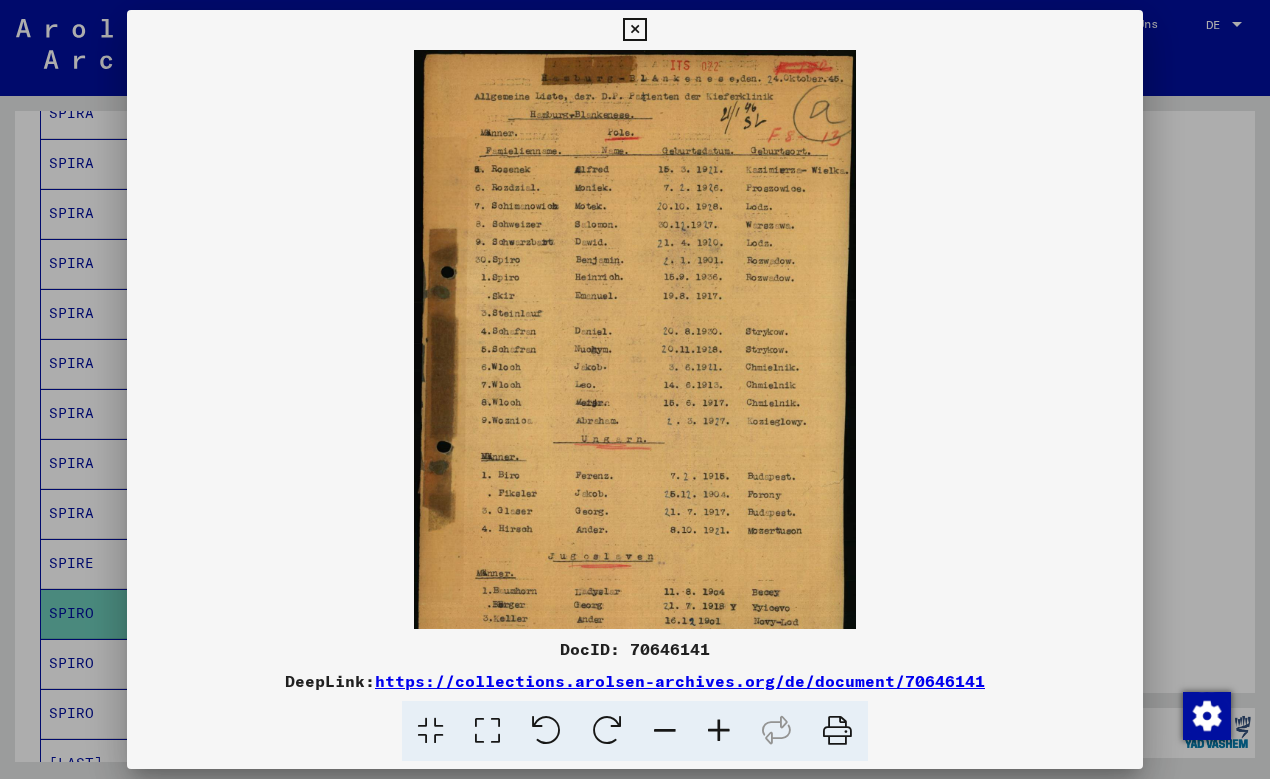 click at bounding box center [719, 731] 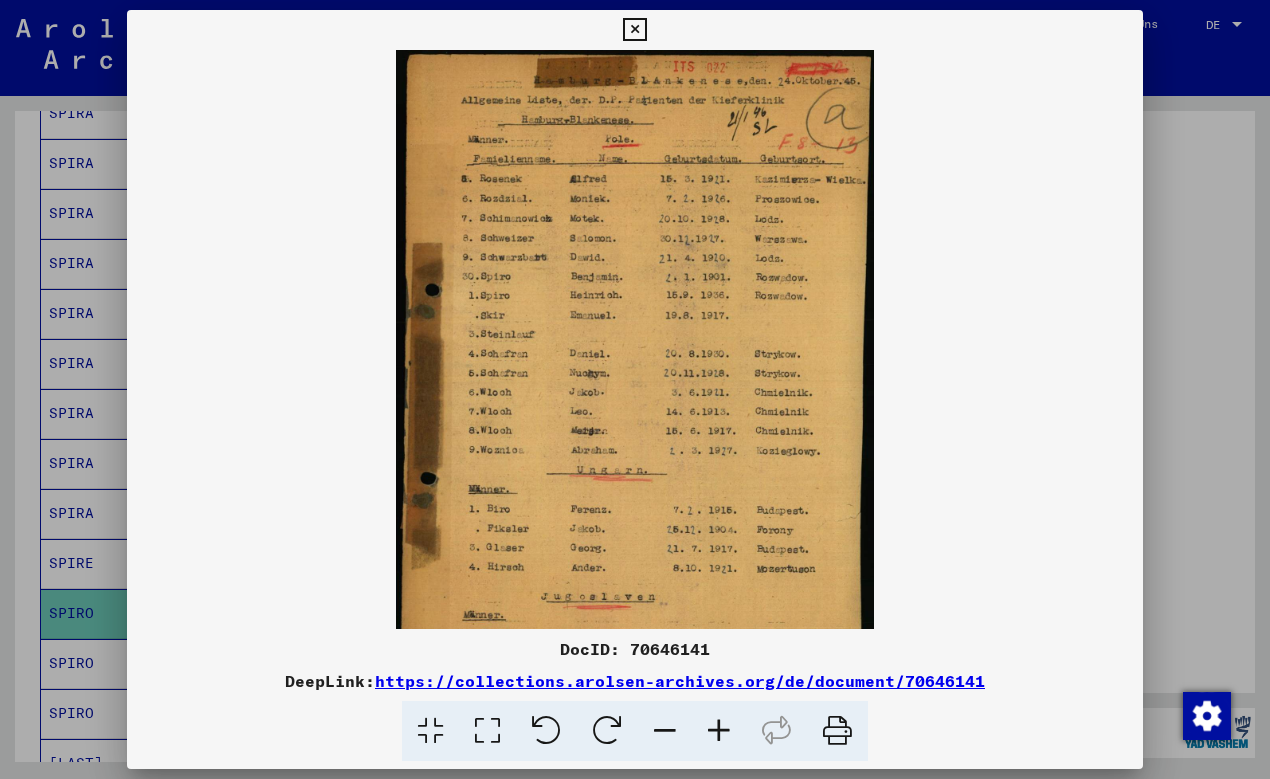 click at bounding box center [719, 731] 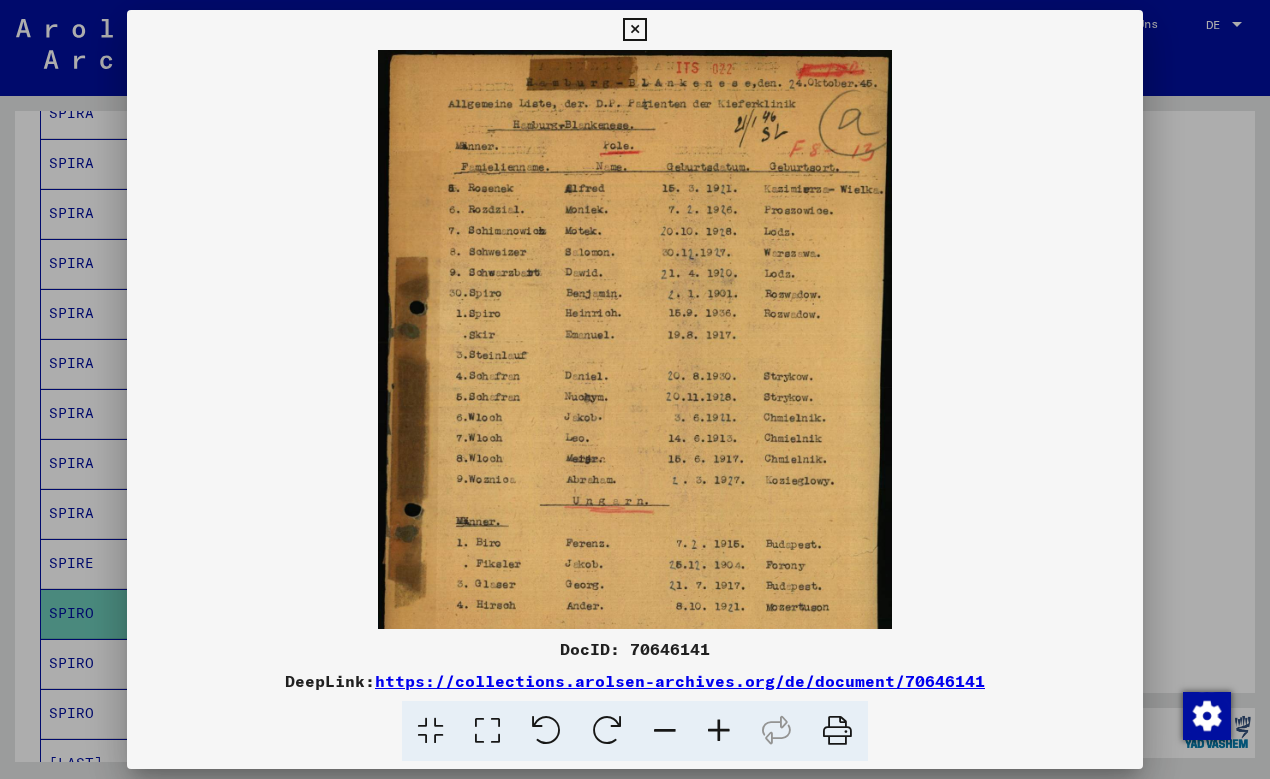 click at bounding box center [719, 731] 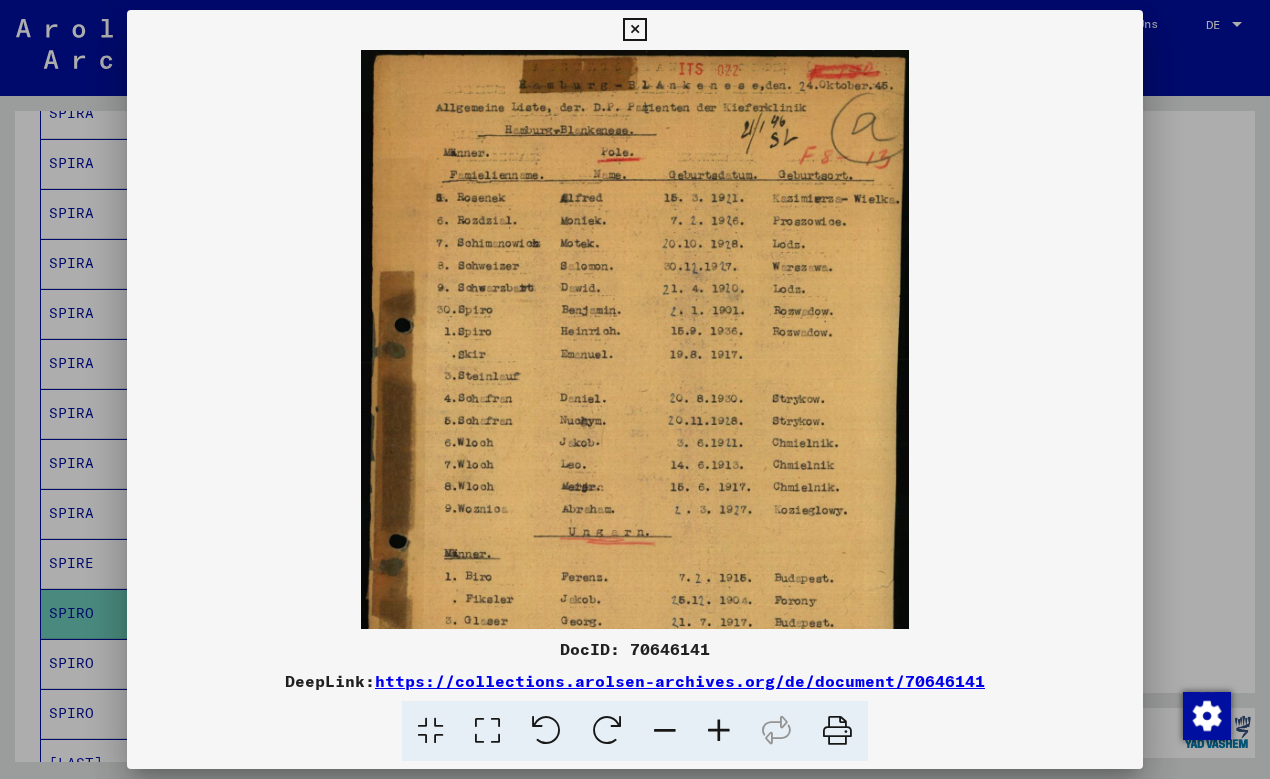 click at bounding box center (719, 731) 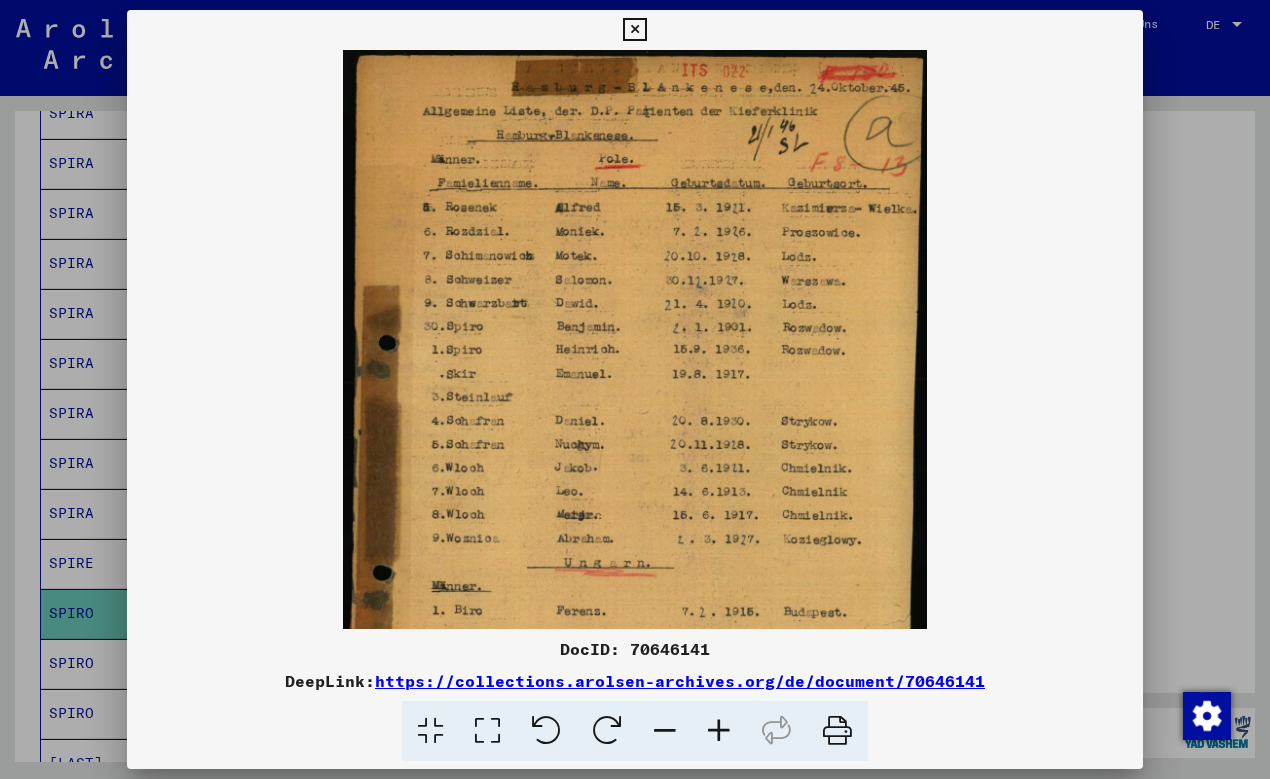 click at bounding box center (719, 731) 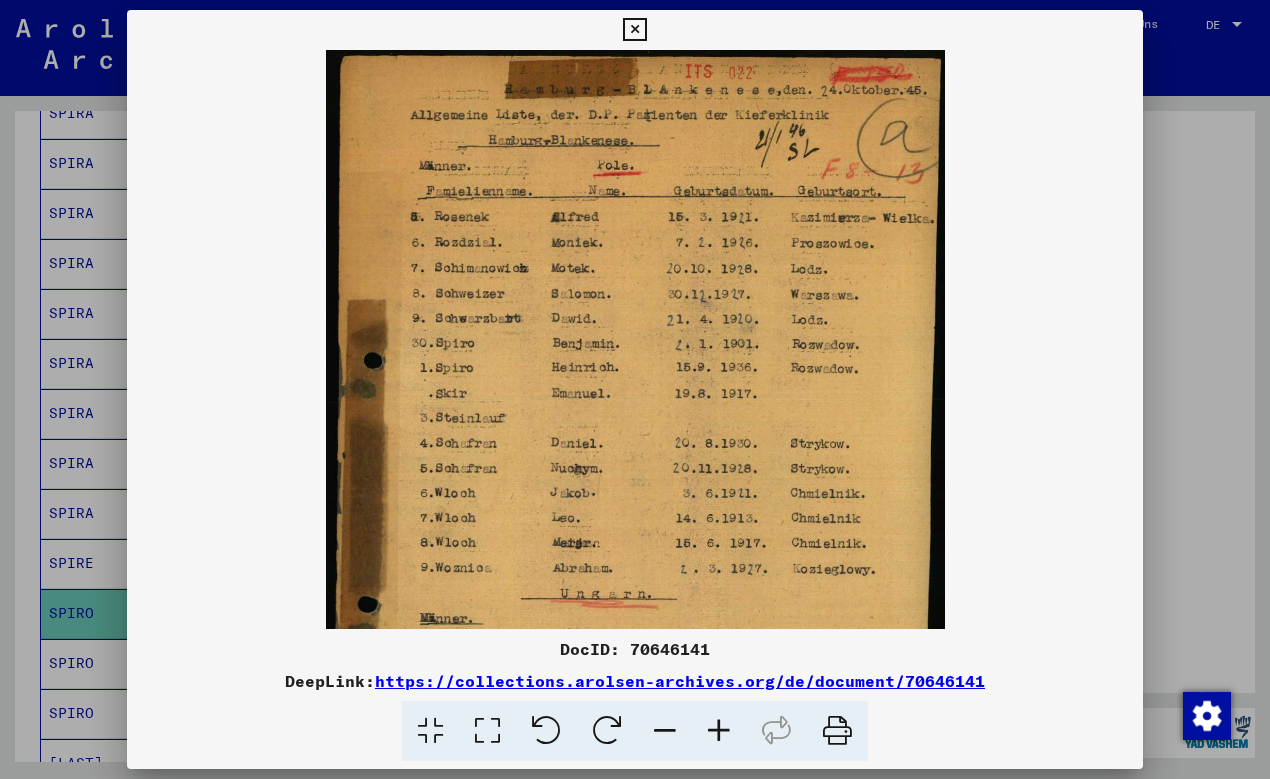 click at bounding box center [719, 731] 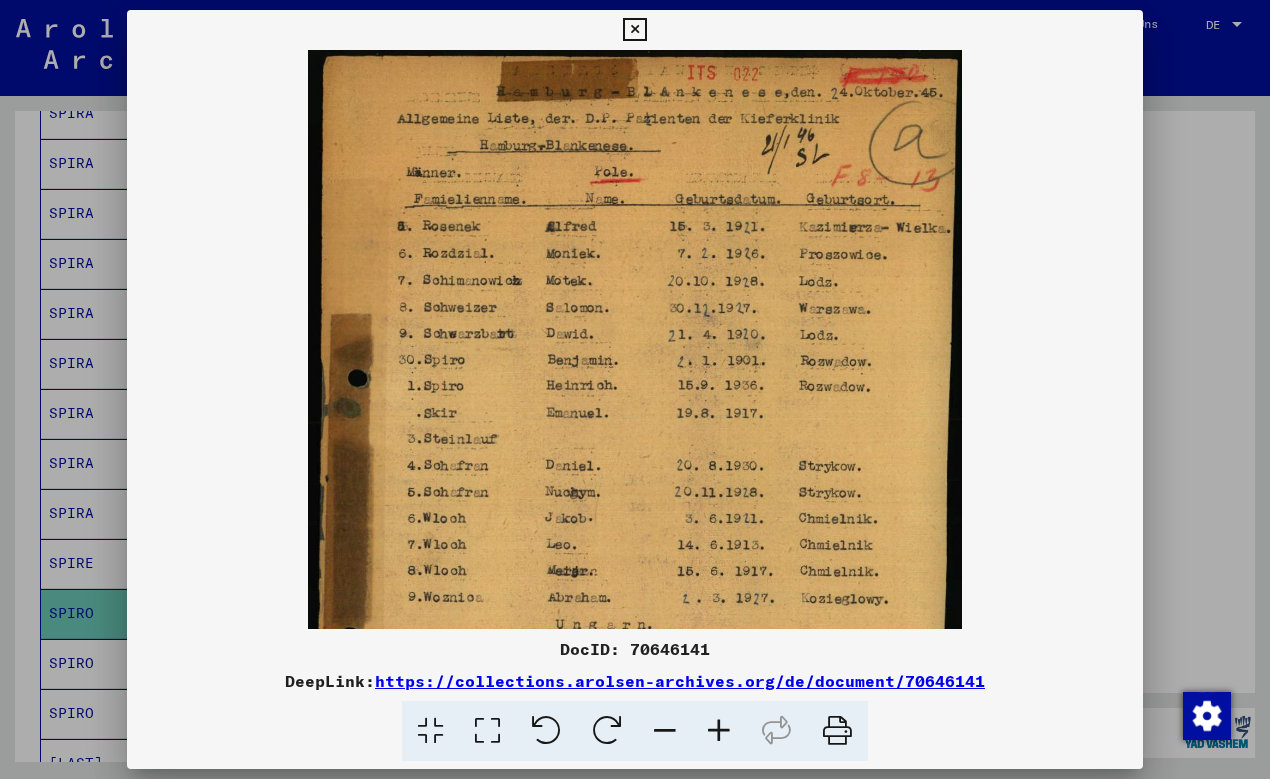 click at bounding box center [719, 731] 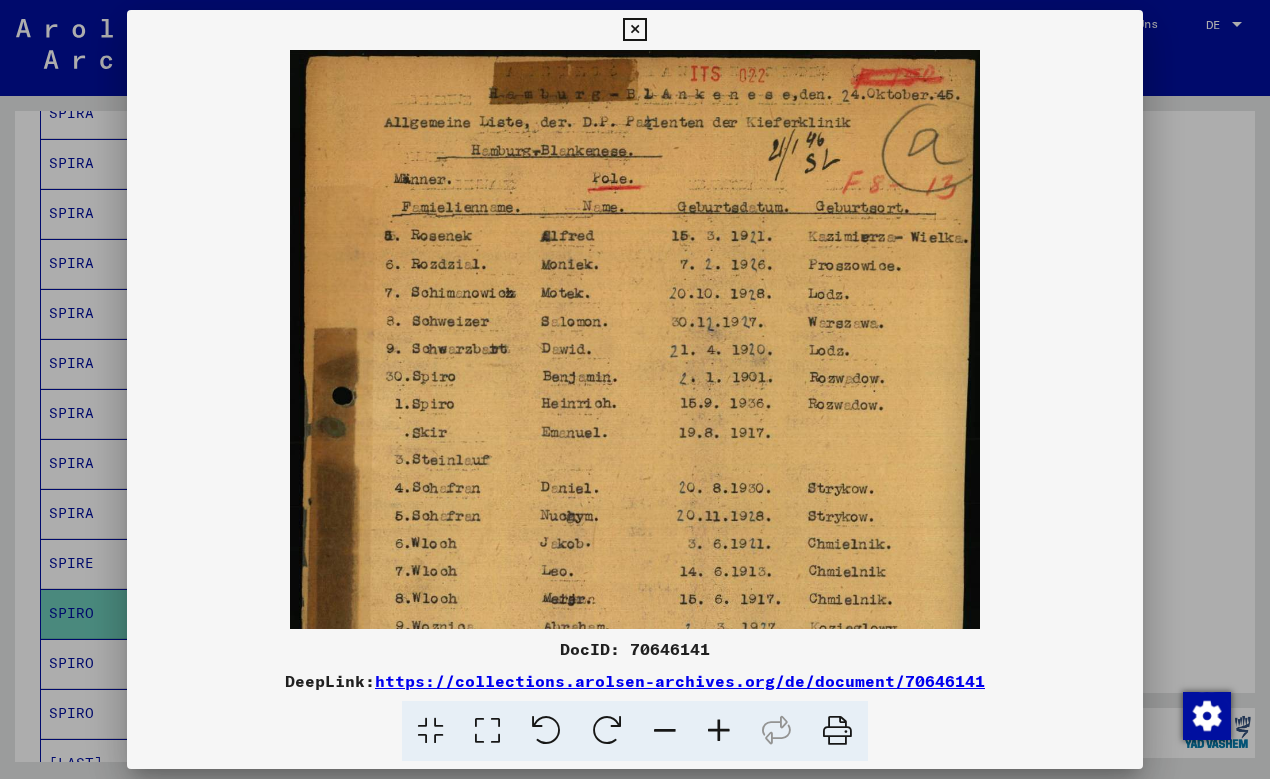 click at bounding box center (719, 731) 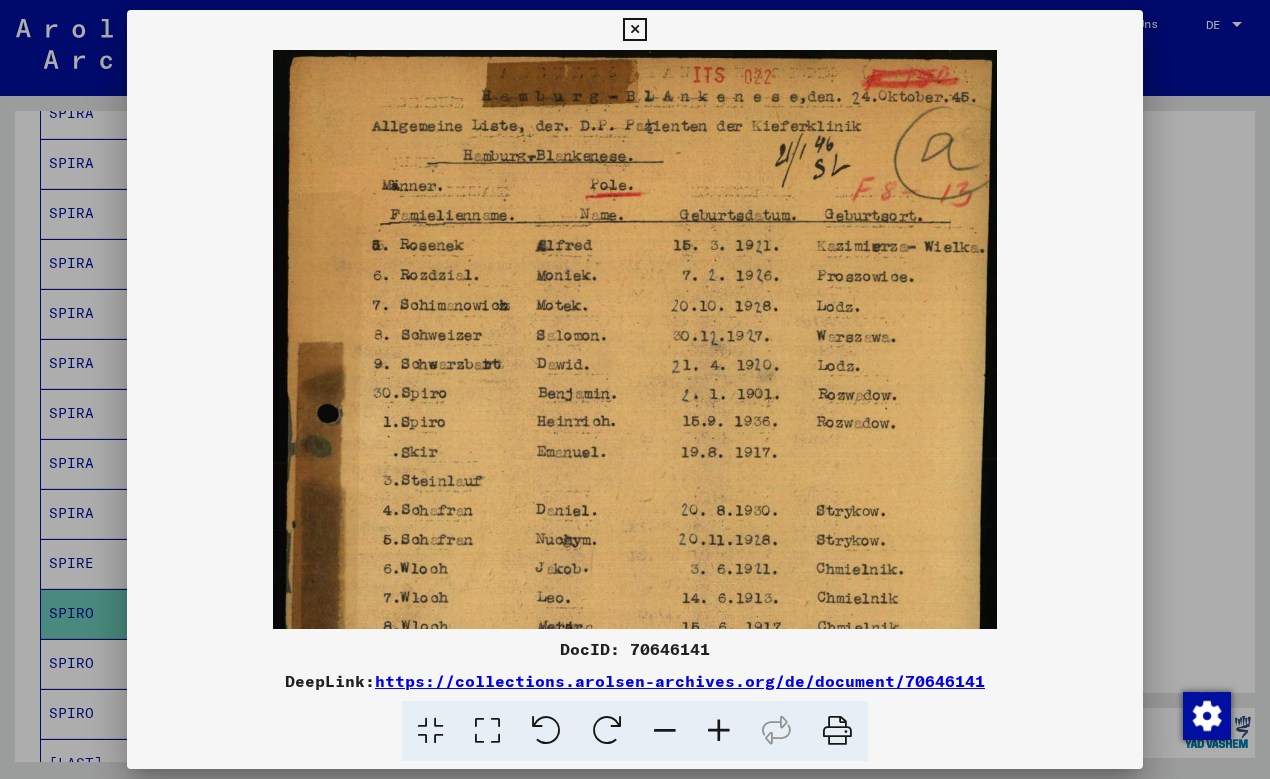 click at bounding box center [719, 731] 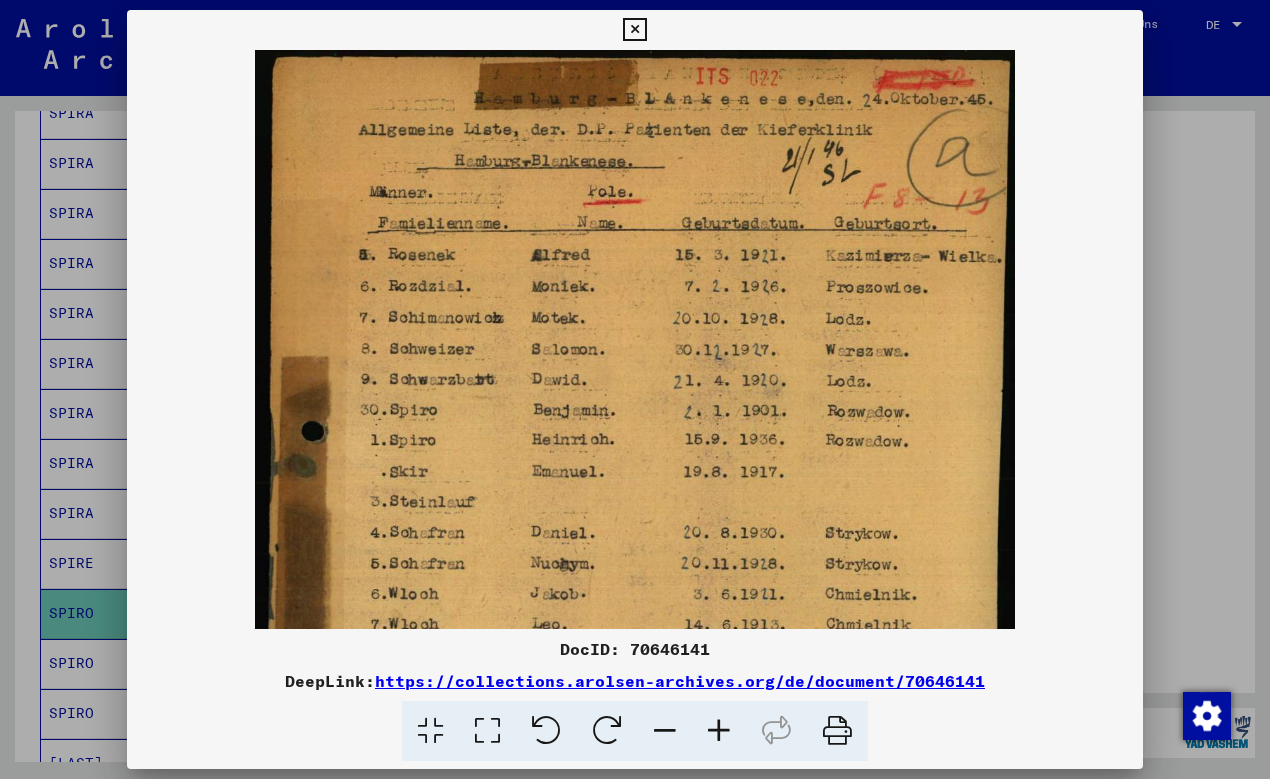 click at bounding box center [719, 731] 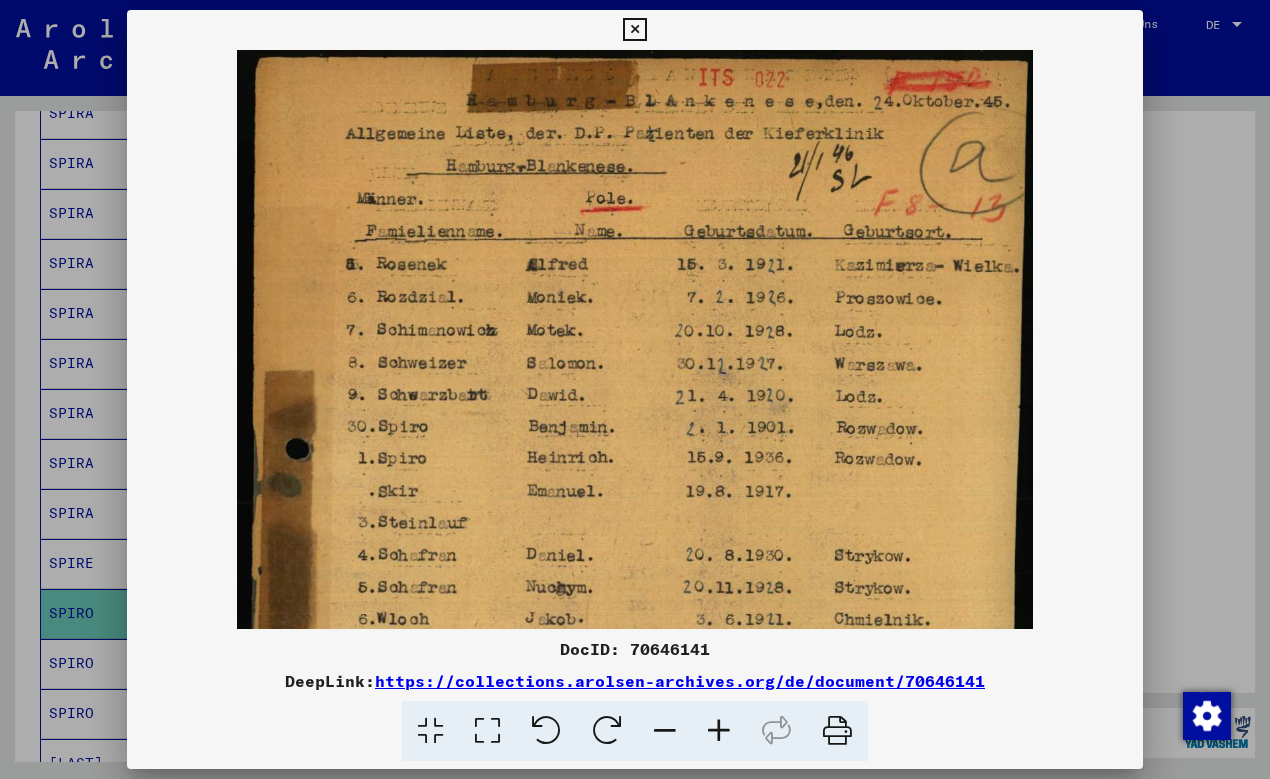 click at bounding box center [719, 731] 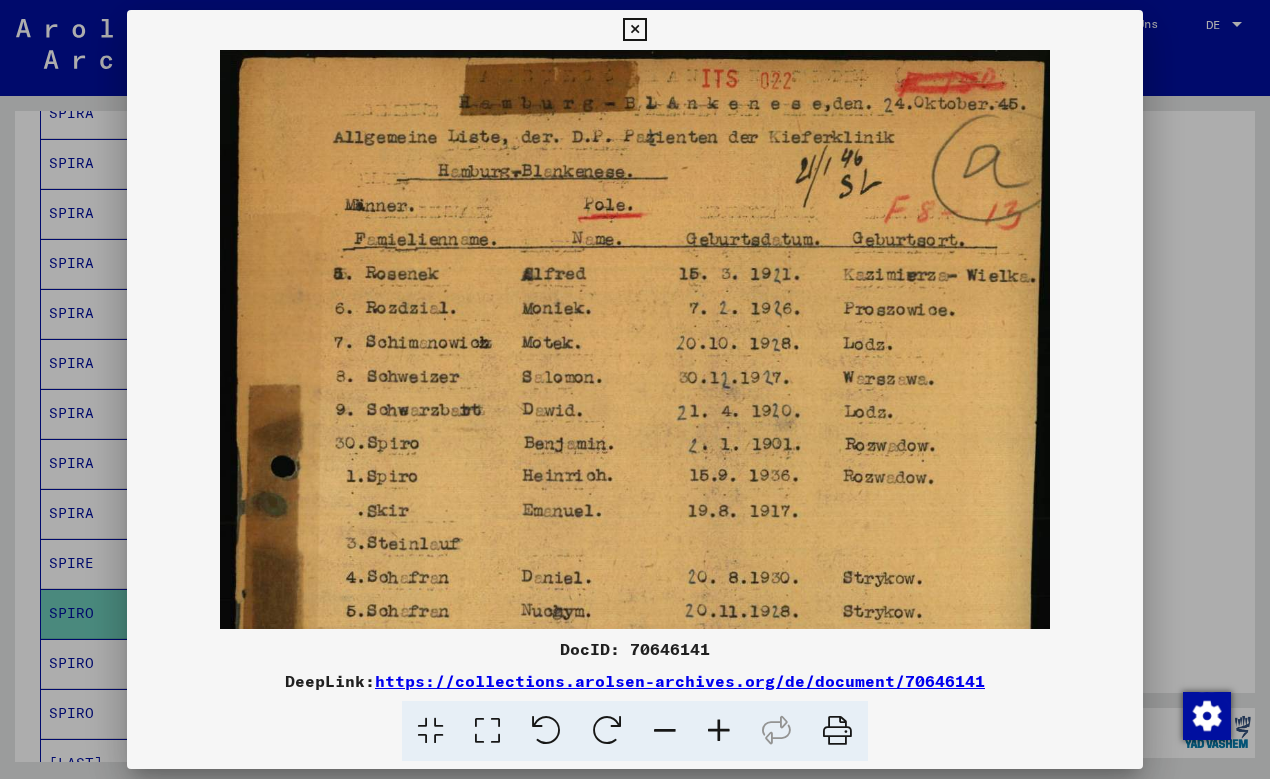 click at bounding box center (719, 731) 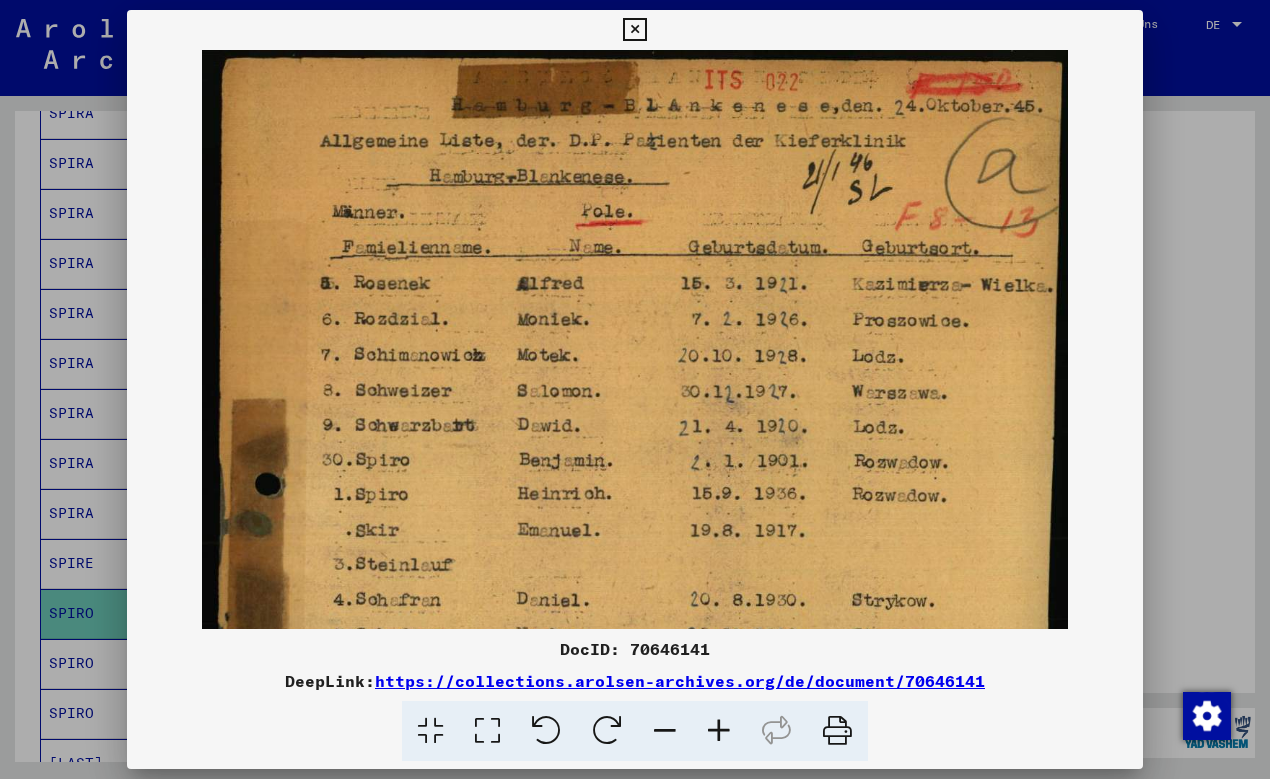 click at bounding box center (719, 731) 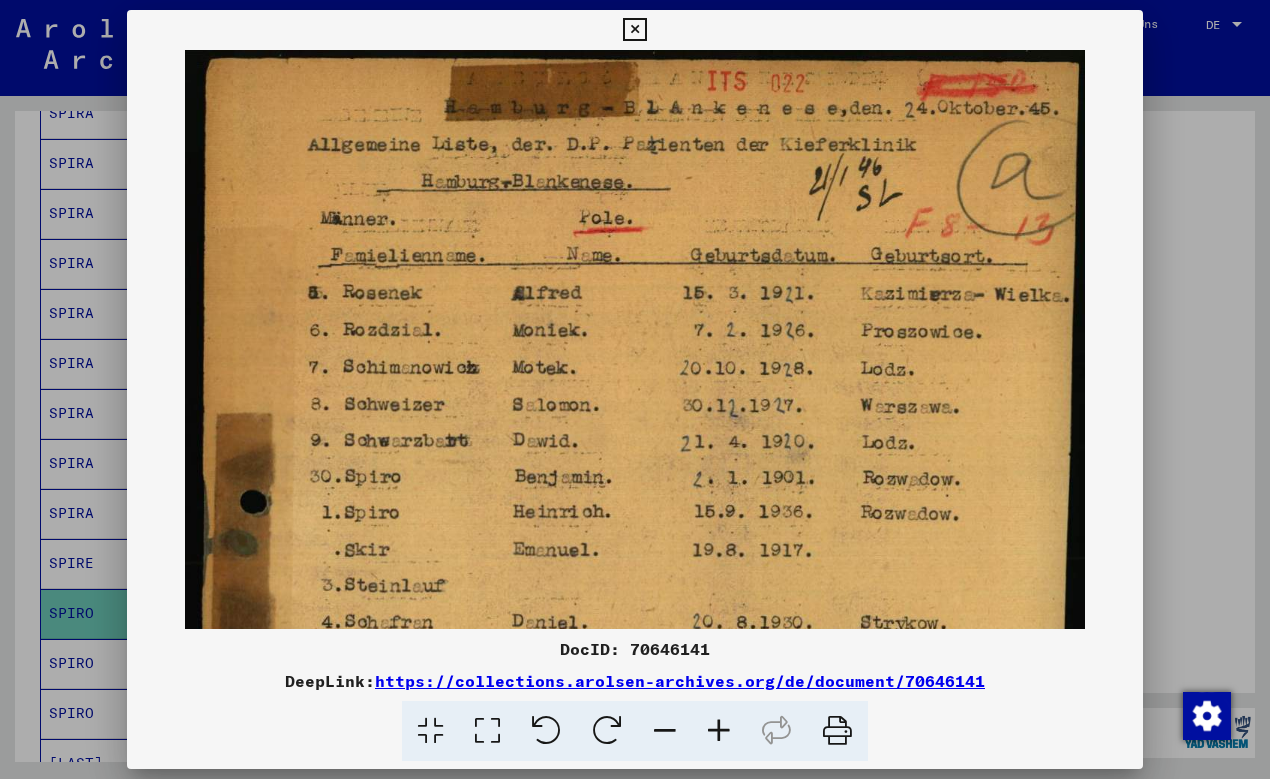 click at bounding box center [719, 731] 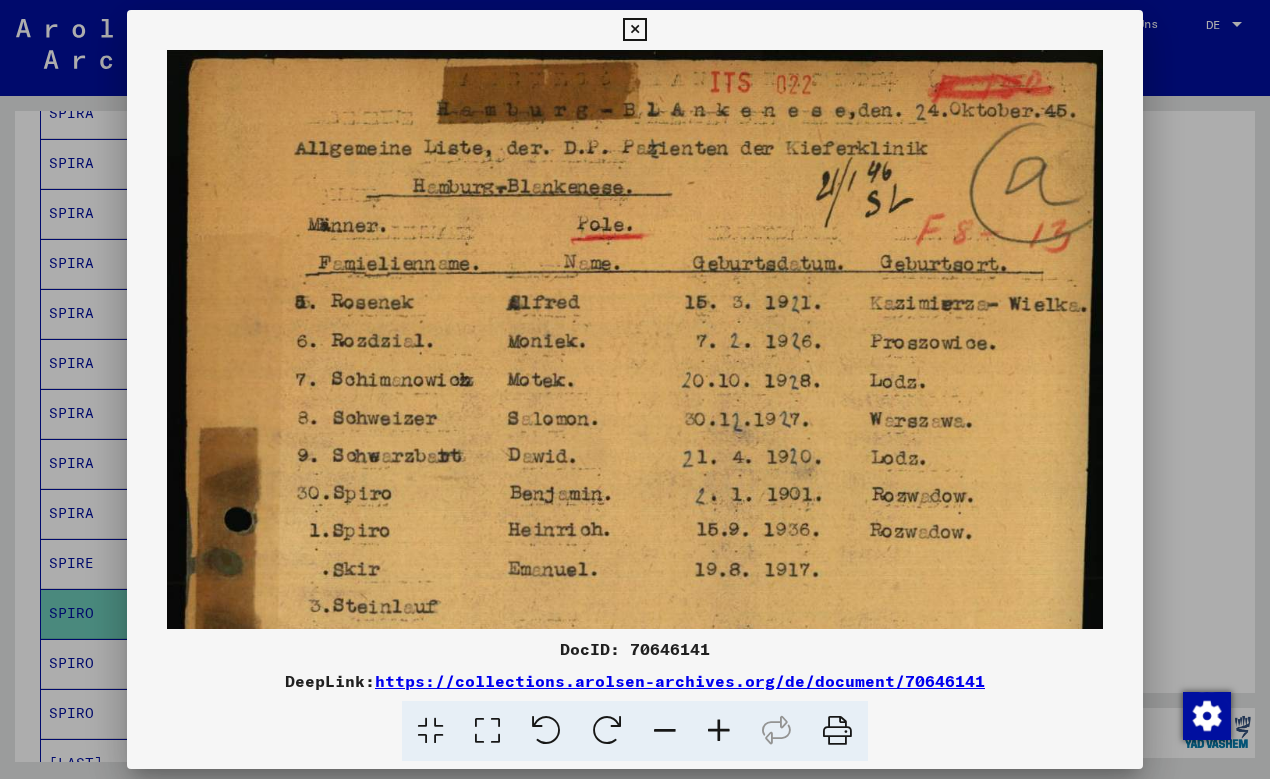 click at bounding box center (719, 731) 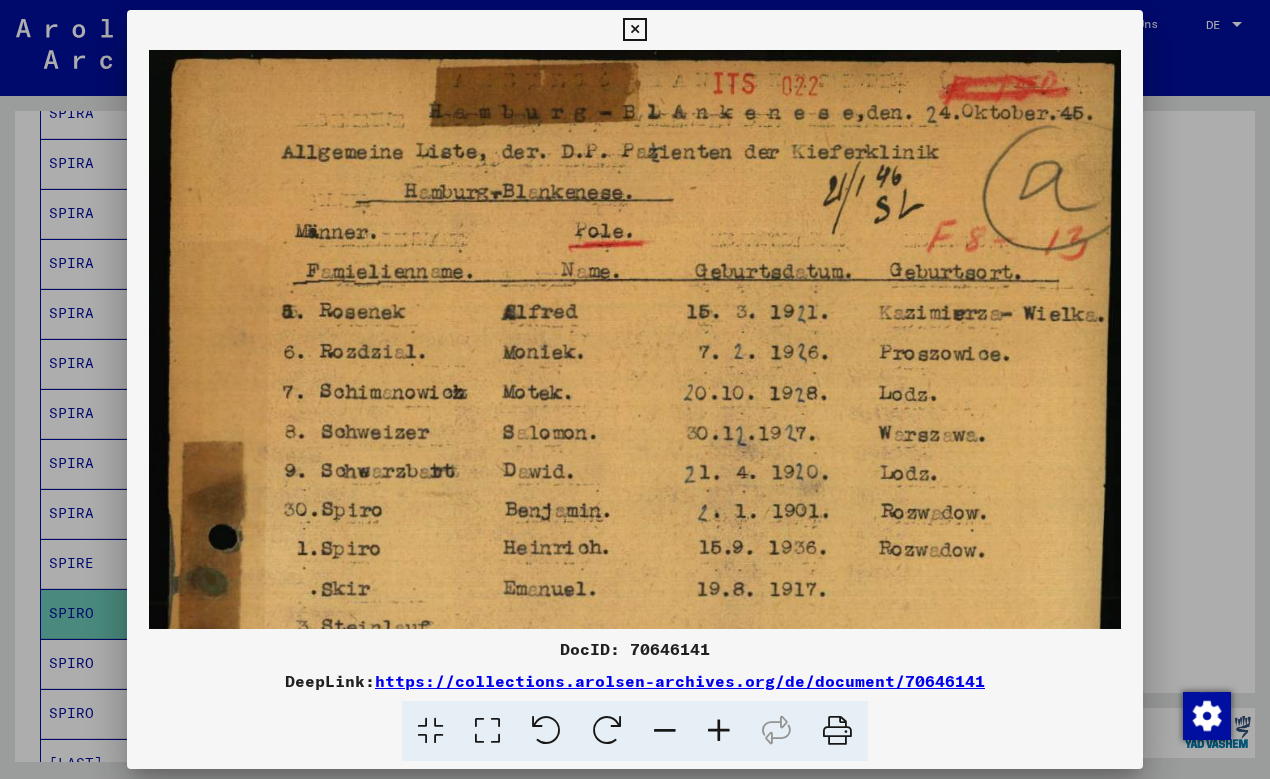 click at bounding box center [719, 731] 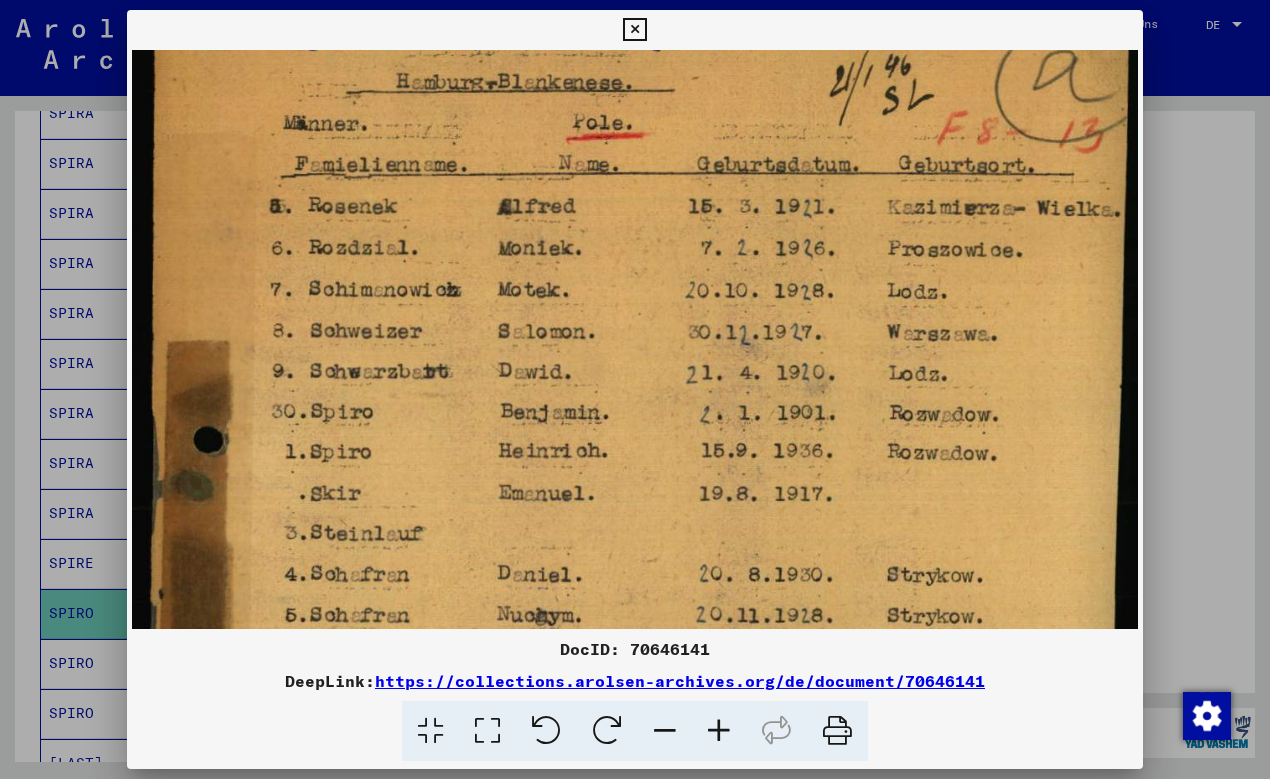 scroll, scrollTop: 117, scrollLeft: 0, axis: vertical 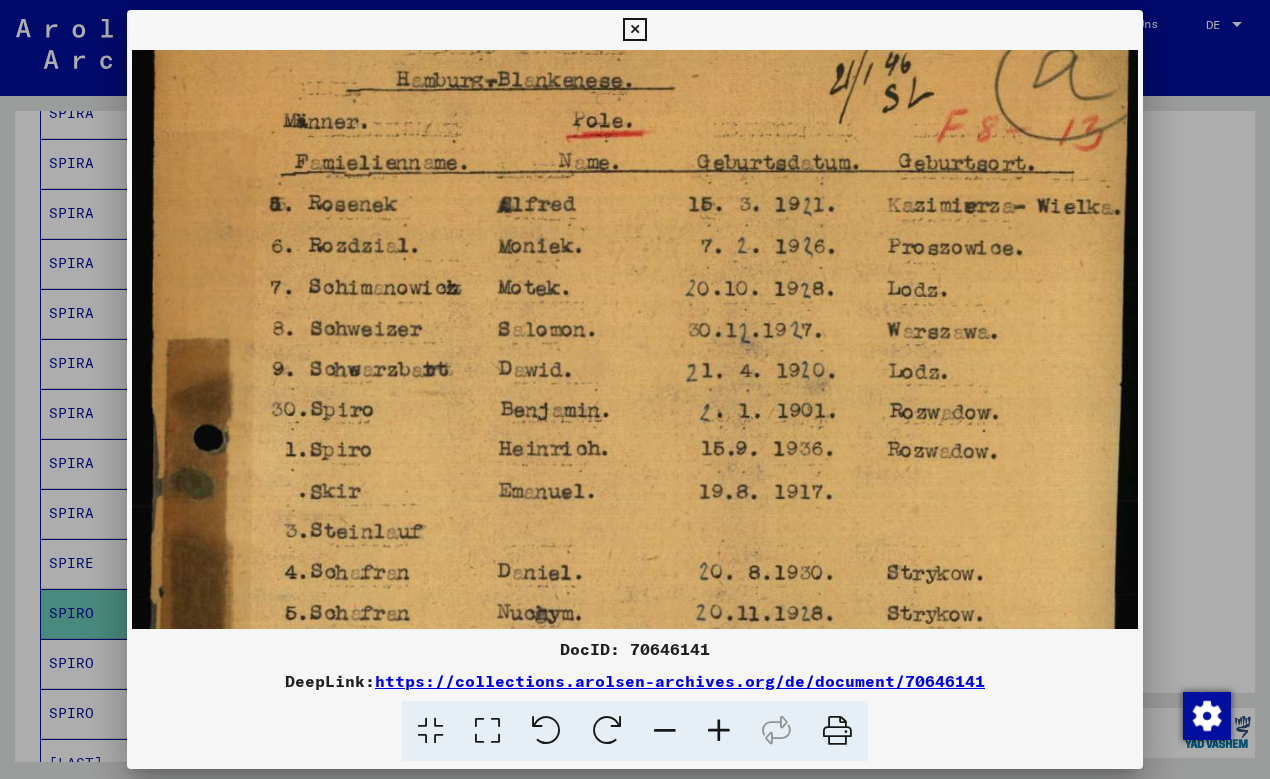 drag, startPoint x: 645, startPoint y: 577, endPoint x: 667, endPoint y: 460, distance: 119.05041 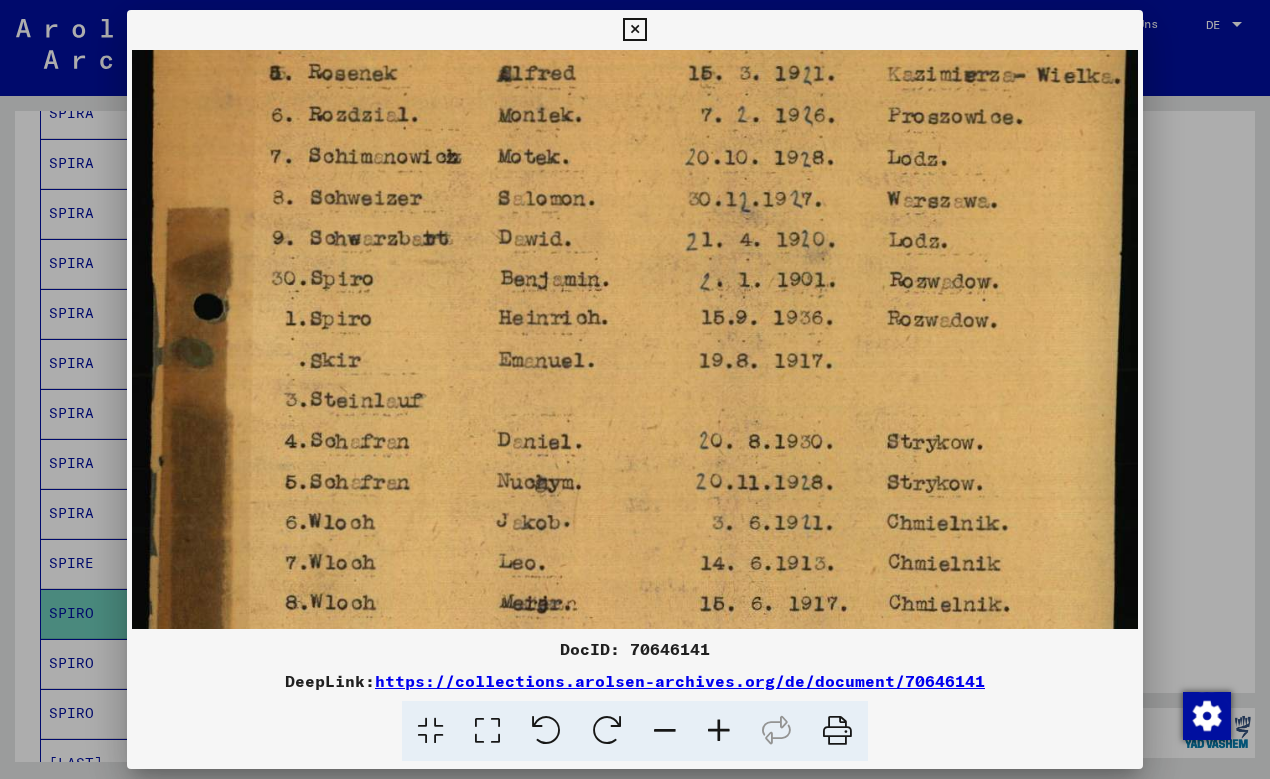 scroll, scrollTop: 252, scrollLeft: 0, axis: vertical 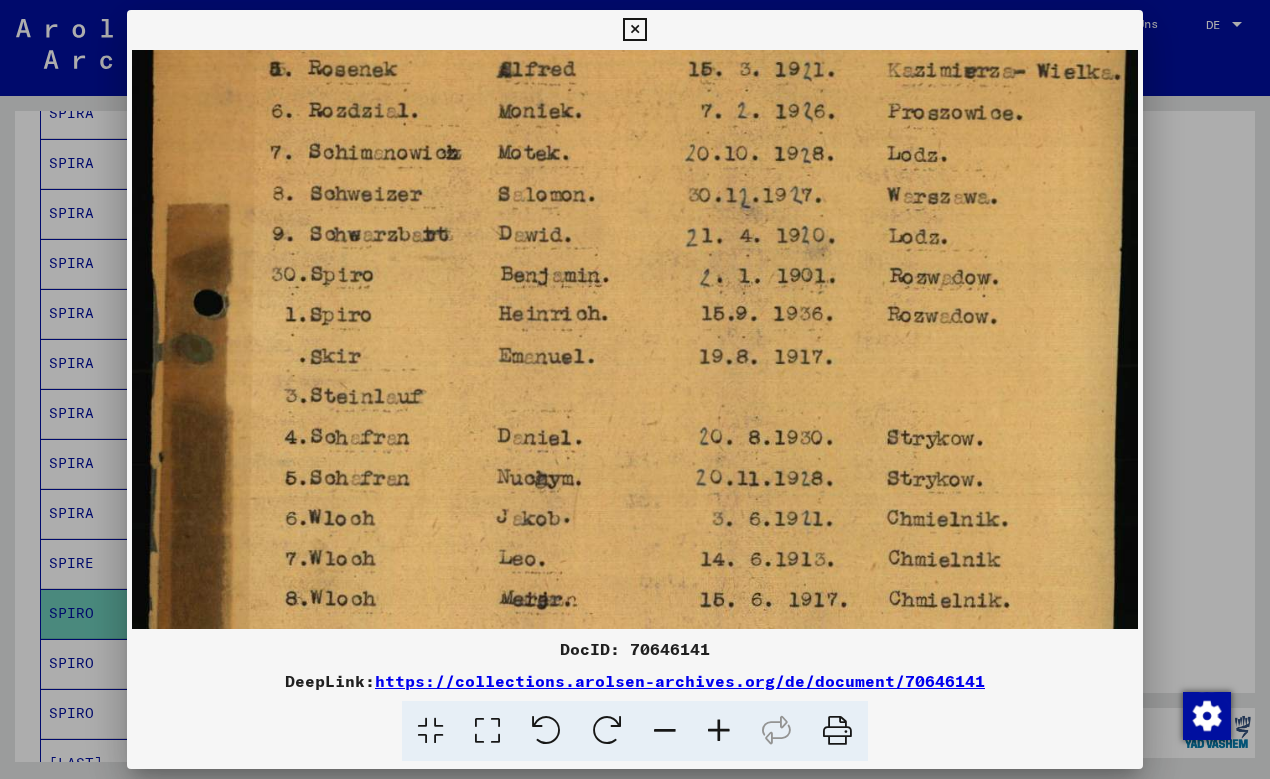 drag, startPoint x: 632, startPoint y: 495, endPoint x: 654, endPoint y: 360, distance: 136.78085 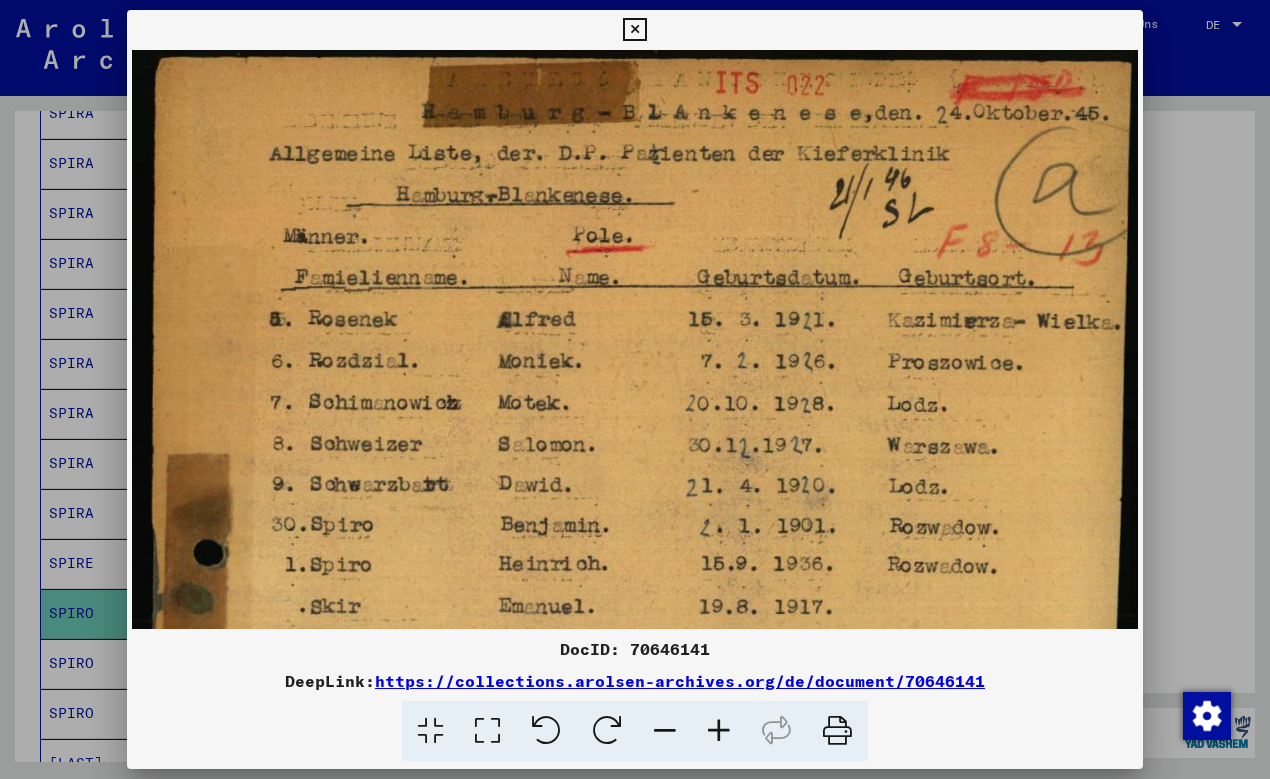 scroll, scrollTop: 0, scrollLeft: 0, axis: both 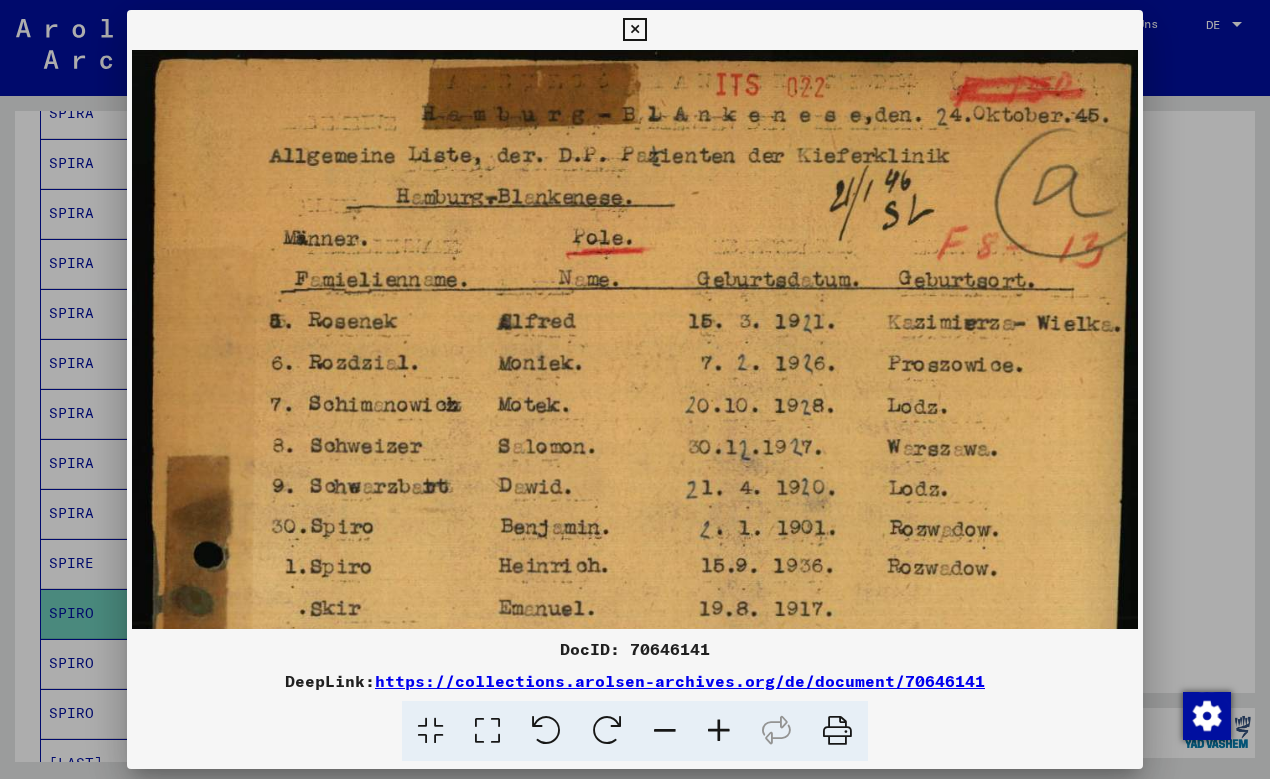 drag, startPoint x: 773, startPoint y: 164, endPoint x: 655, endPoint y: 767, distance: 614.43713 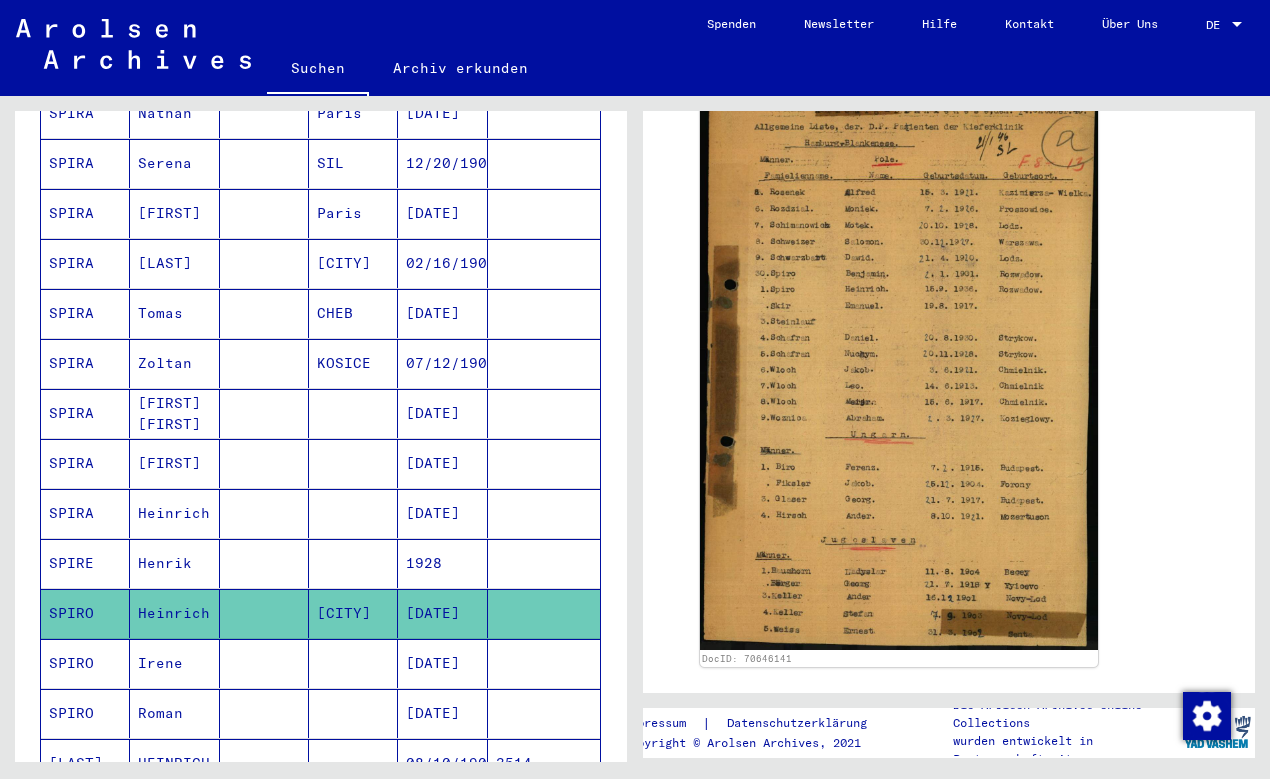 scroll, scrollTop: 695, scrollLeft: 0, axis: vertical 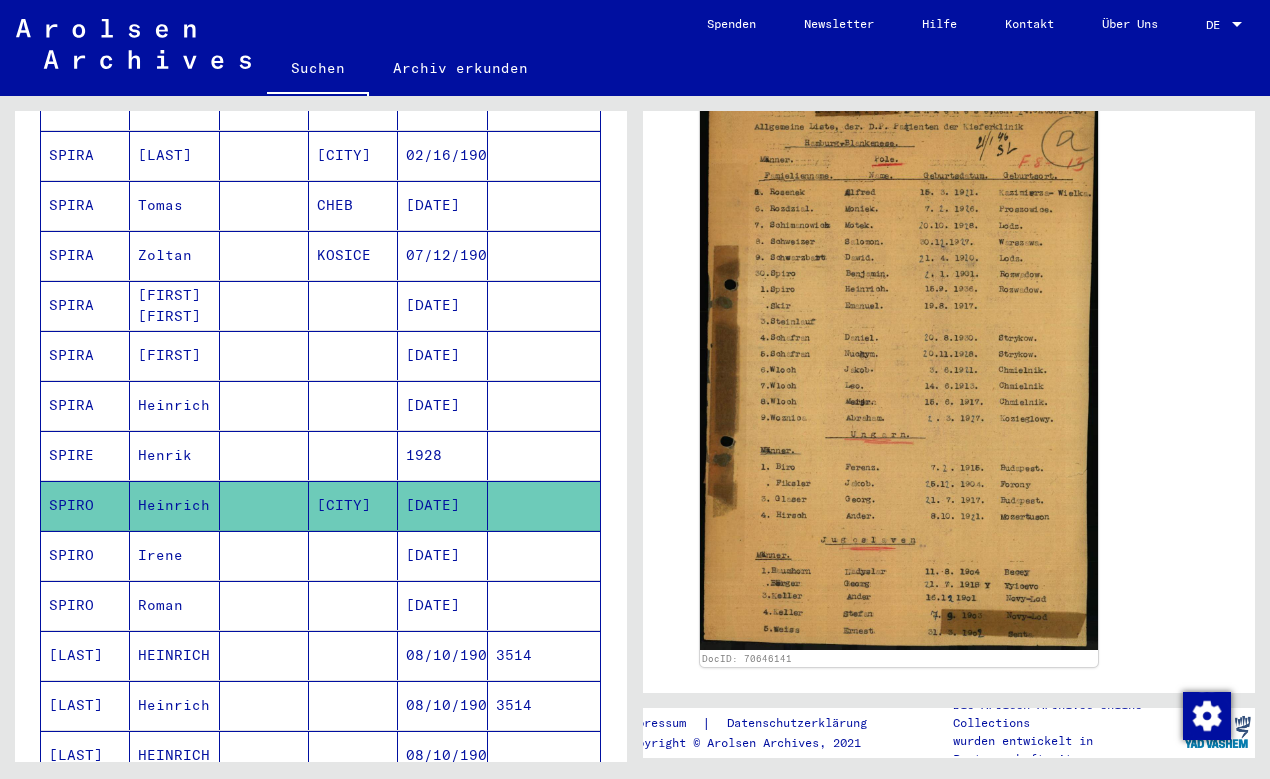 click at bounding box center (353, 605) 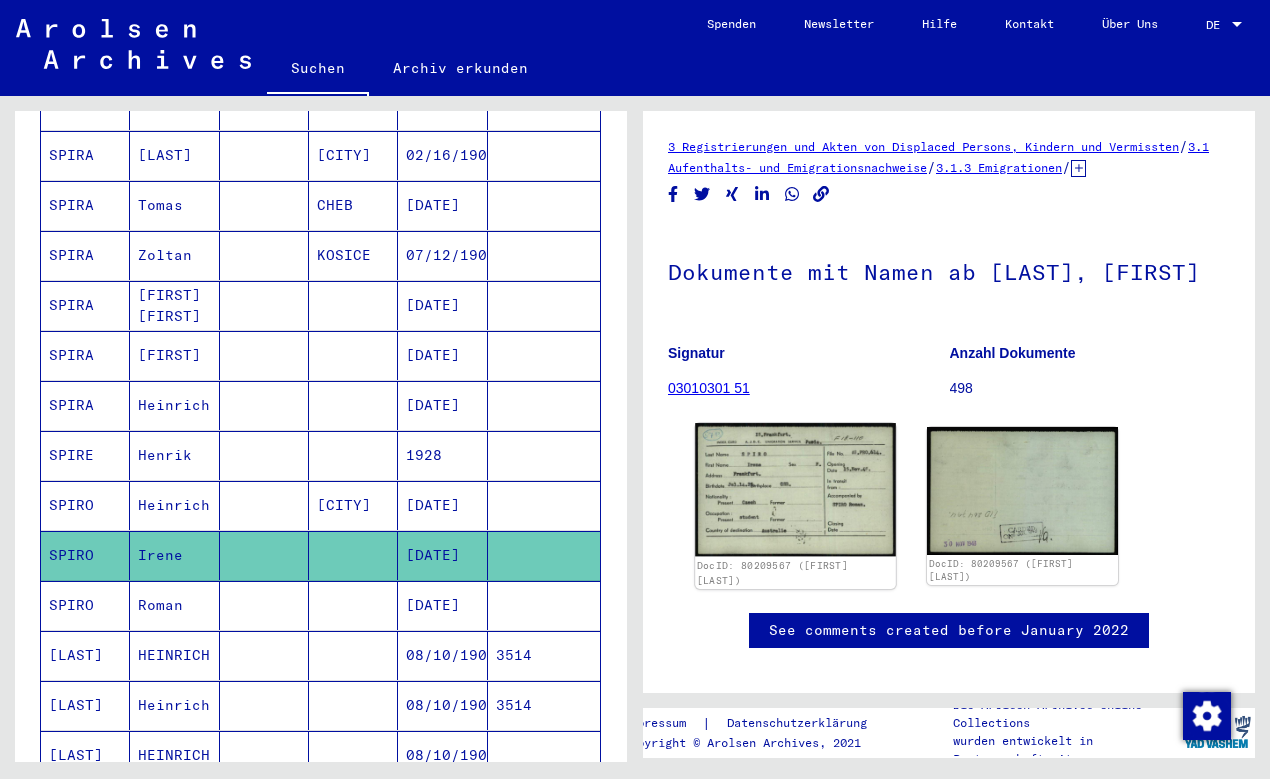 click 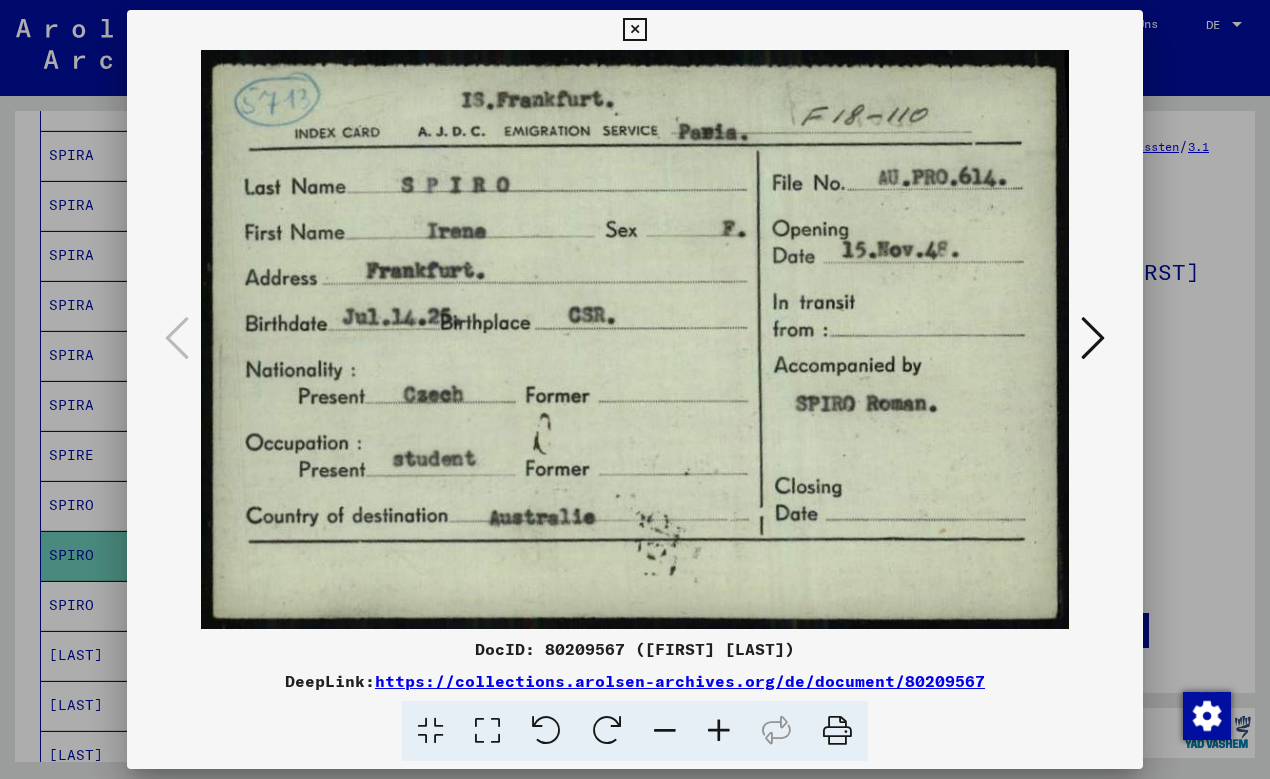 click at bounding box center [634, 30] 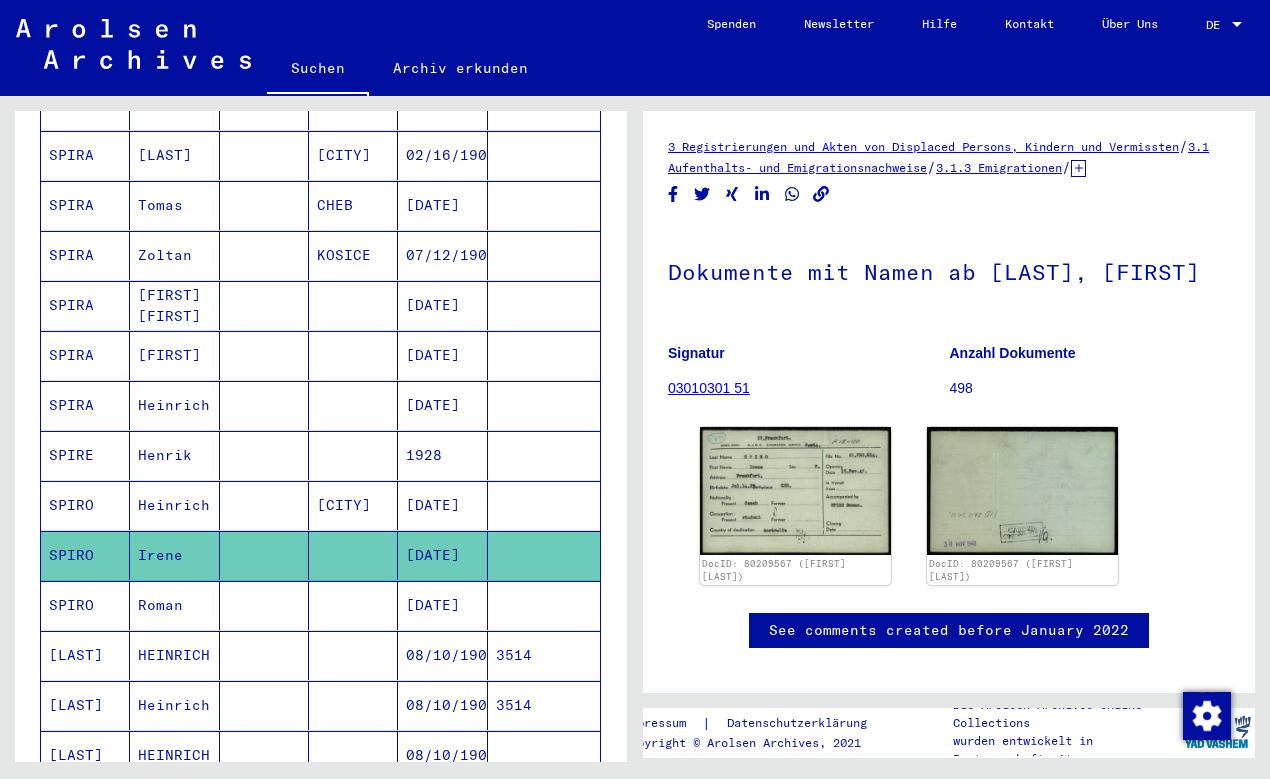 click at bounding box center [353, 655] 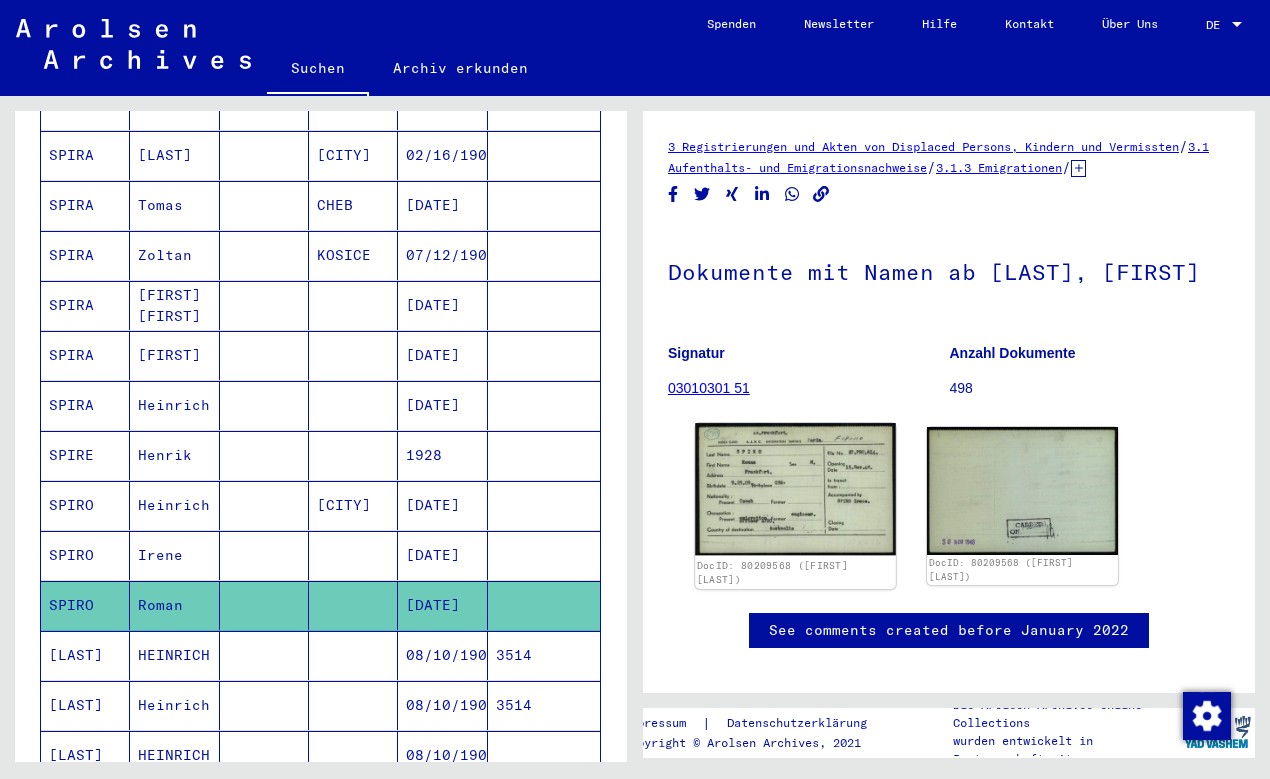 click 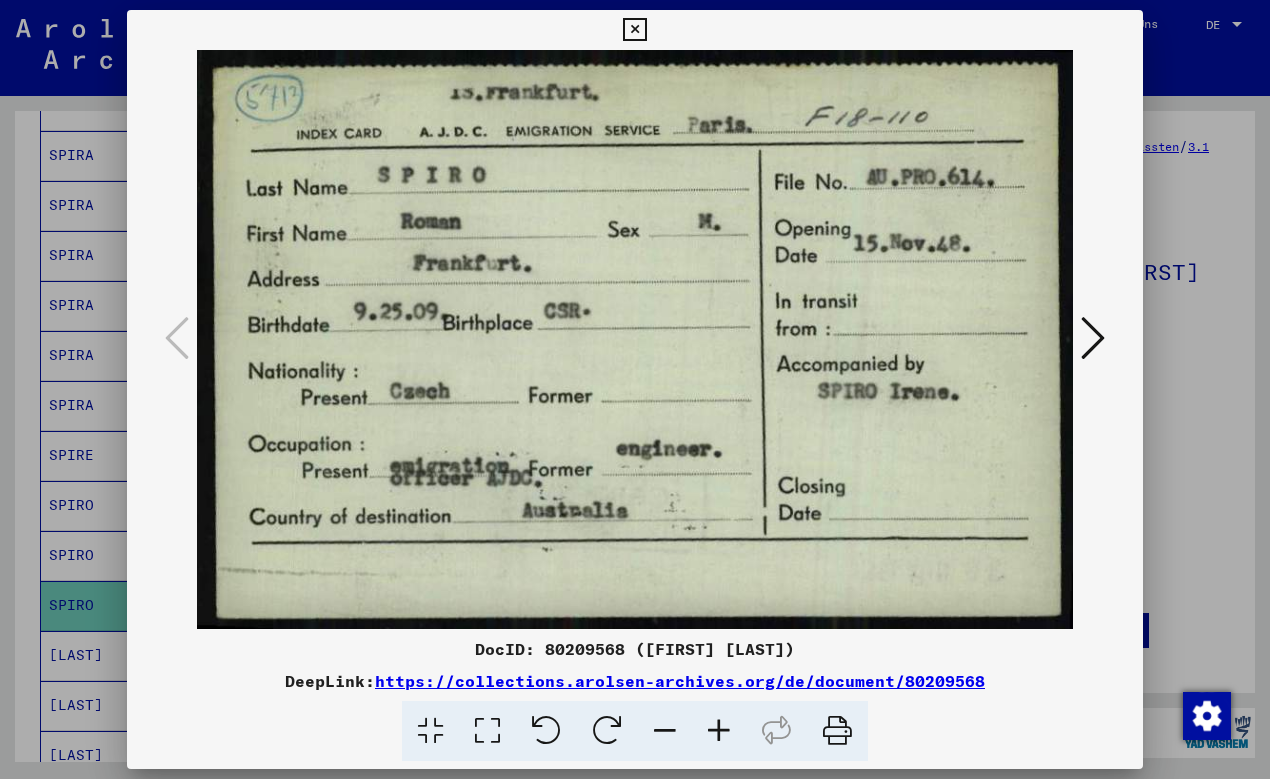 click at bounding box center [634, 30] 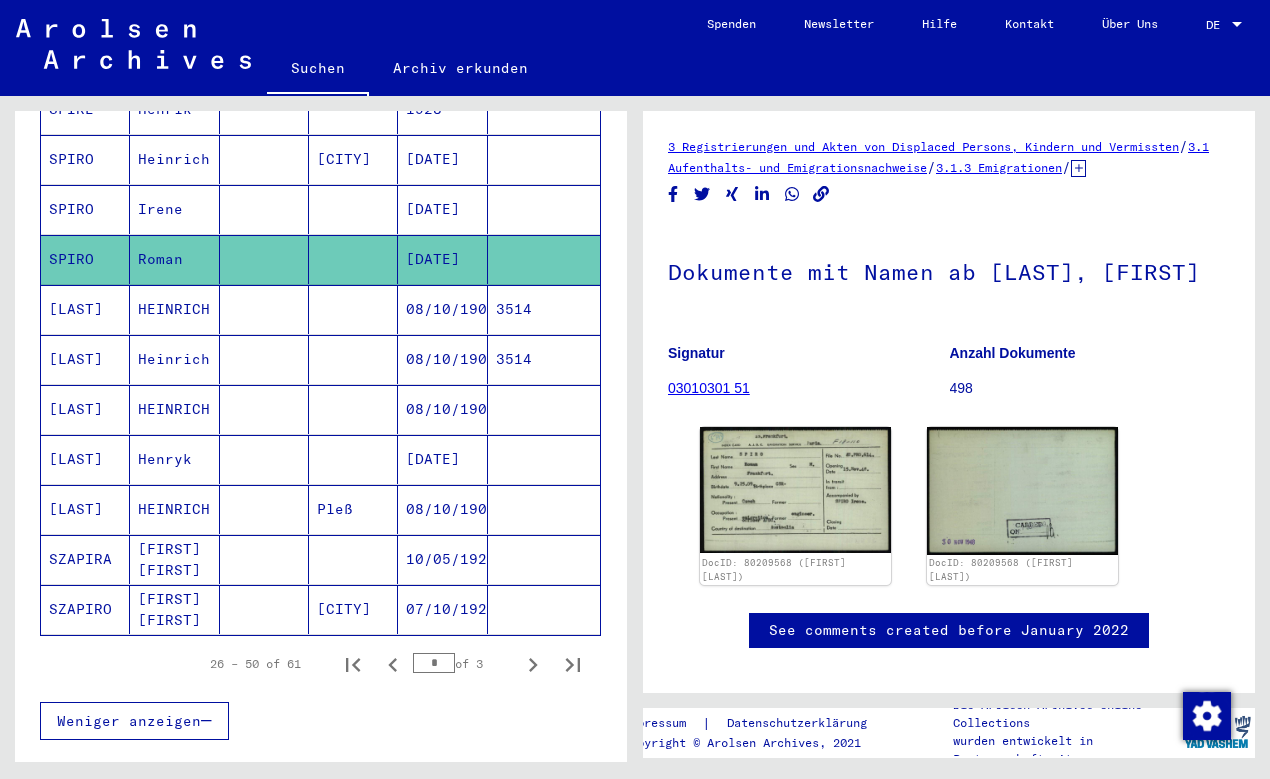 scroll, scrollTop: 1127, scrollLeft: 0, axis: vertical 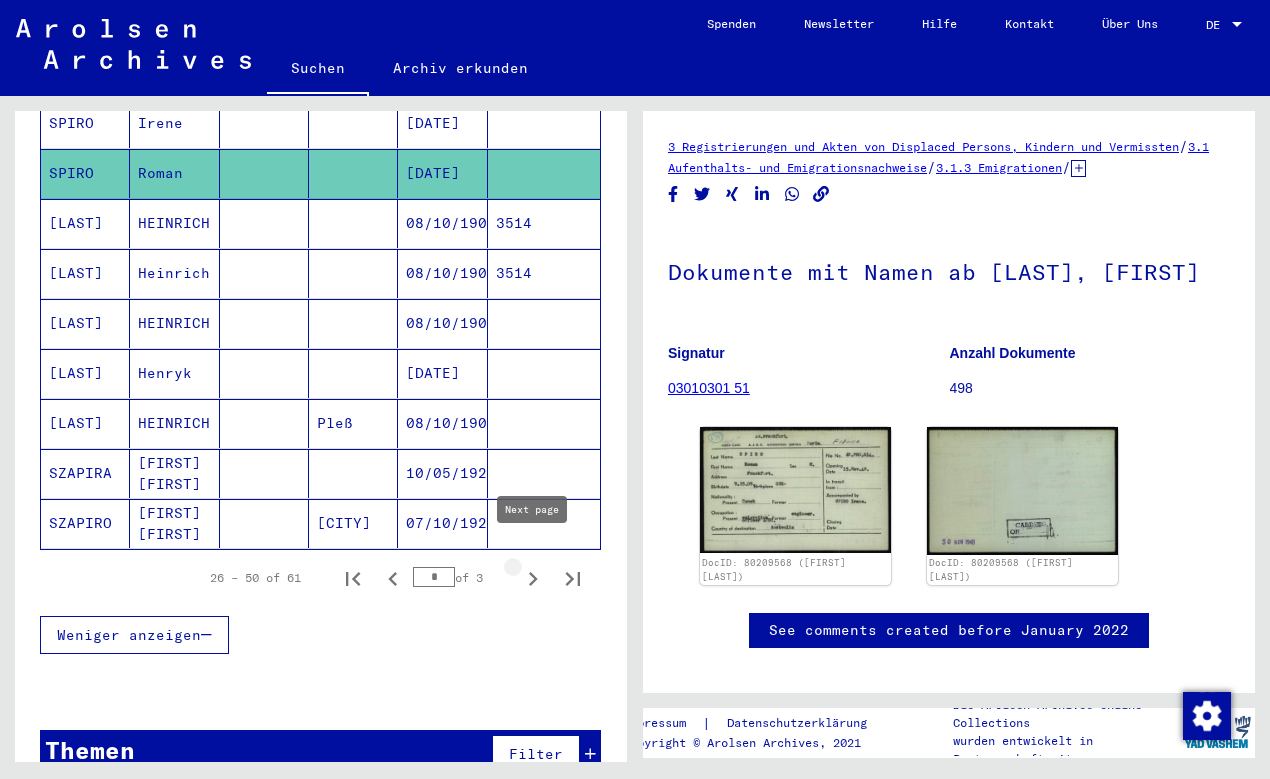 click 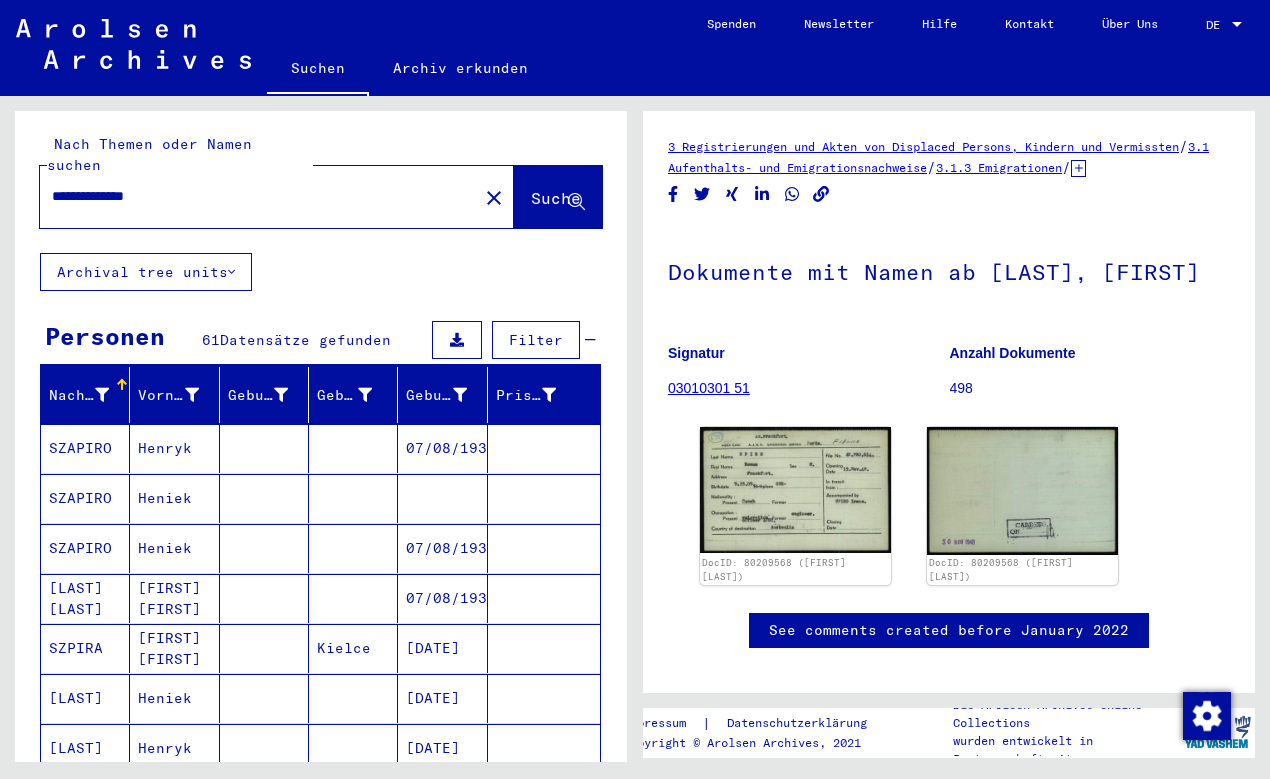 scroll, scrollTop: 0, scrollLeft: 0, axis: both 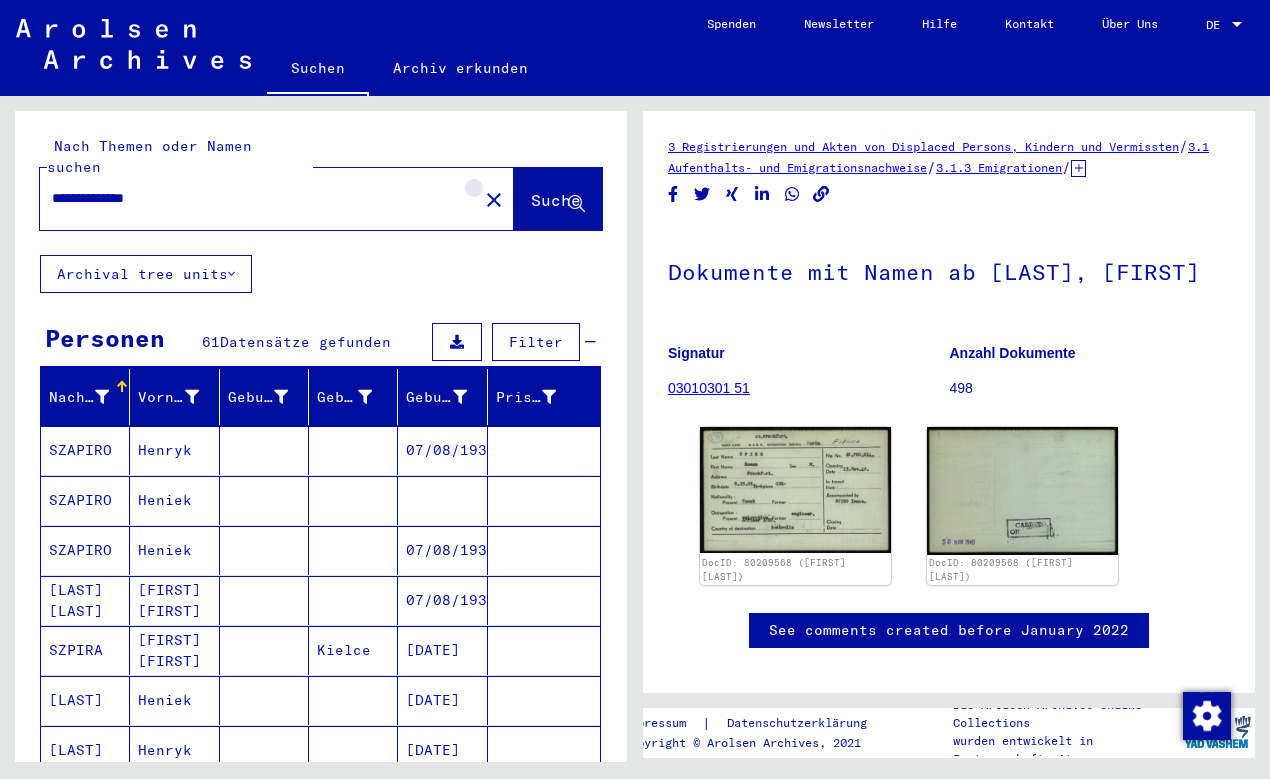 click on "close" 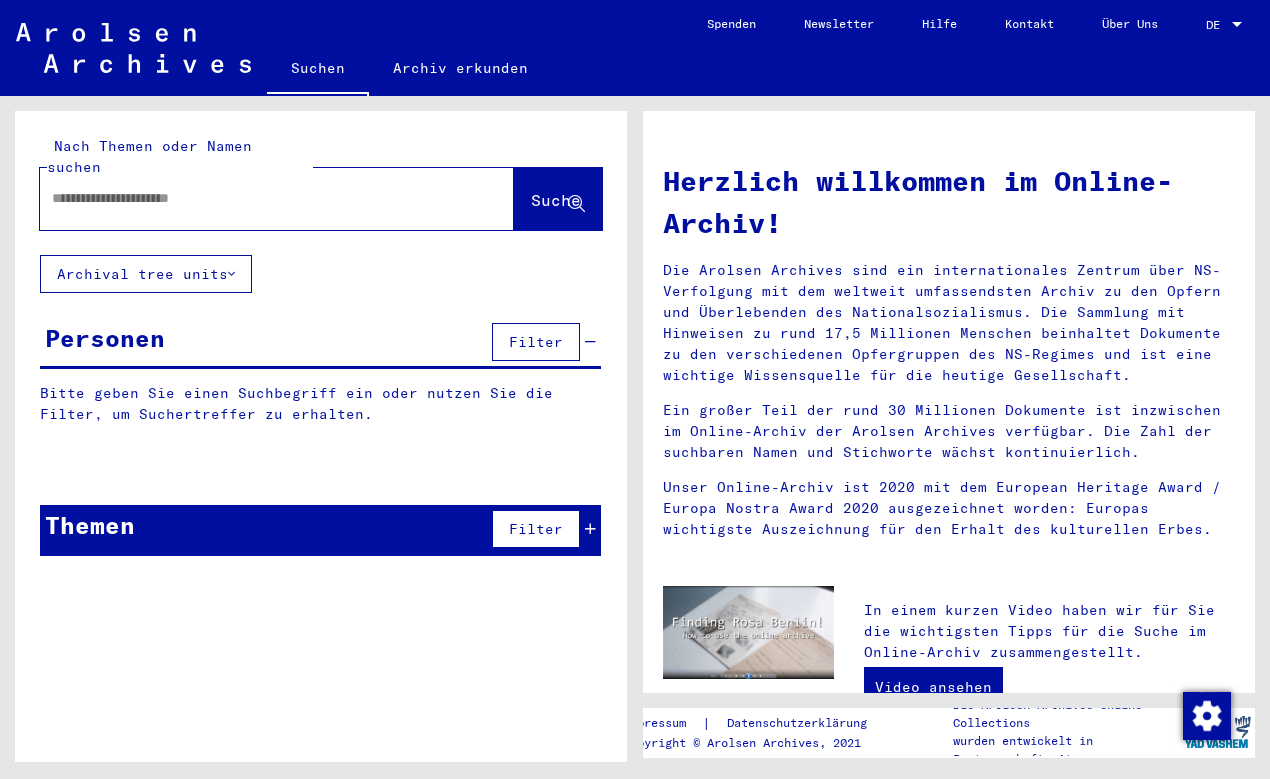 click at bounding box center [253, 198] 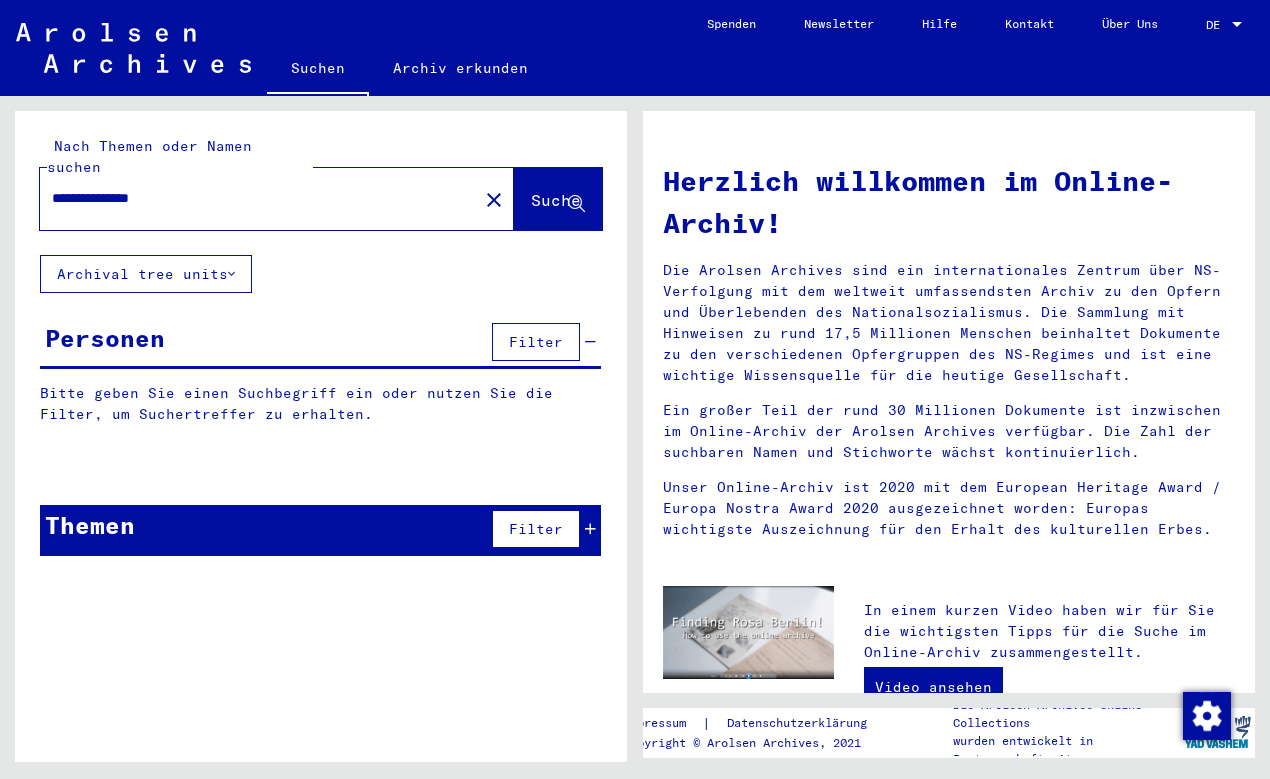 type on "**********" 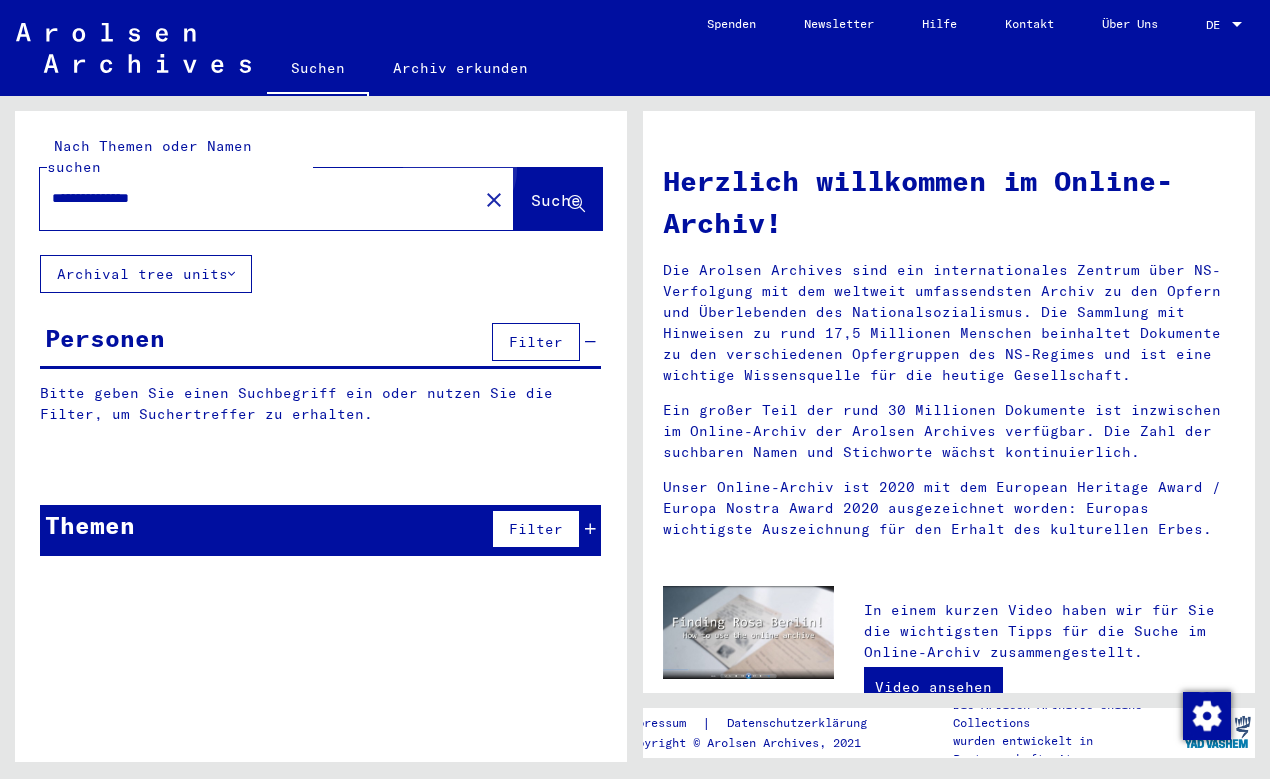 click on "Suche" 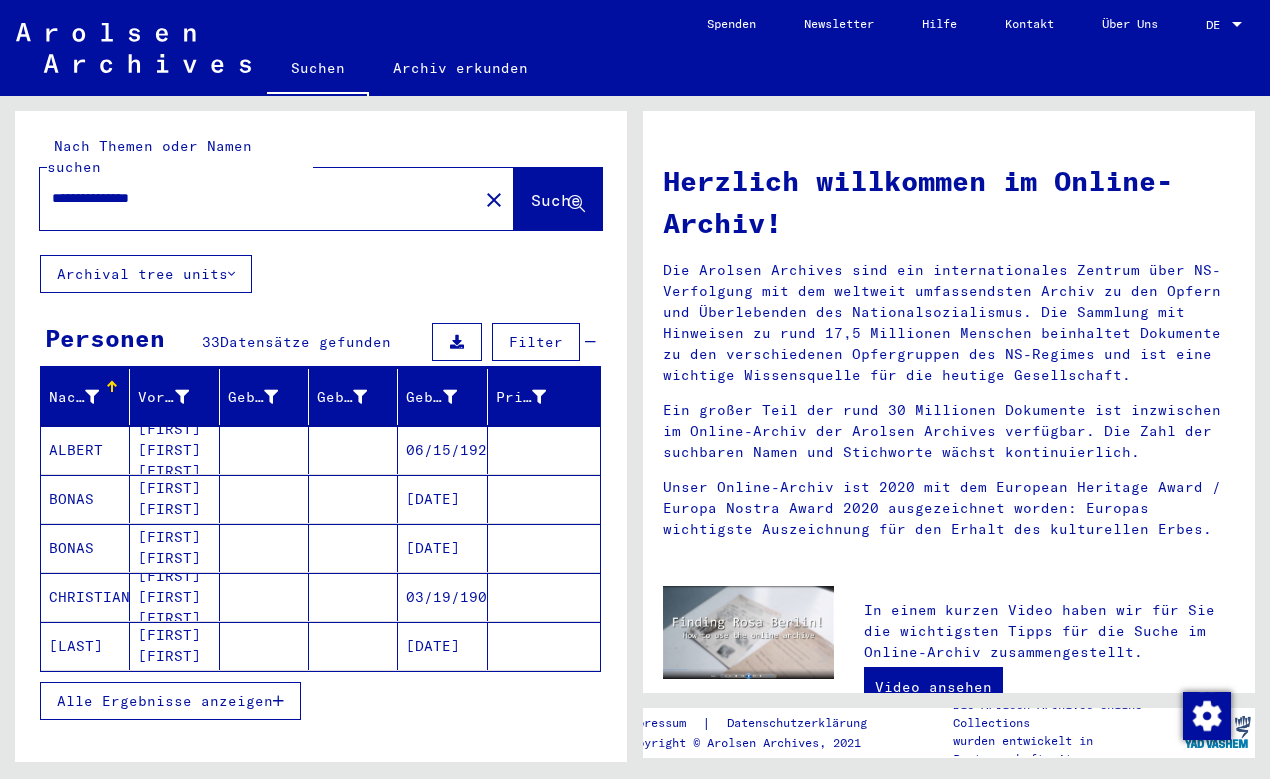 click at bounding box center [278, 701] 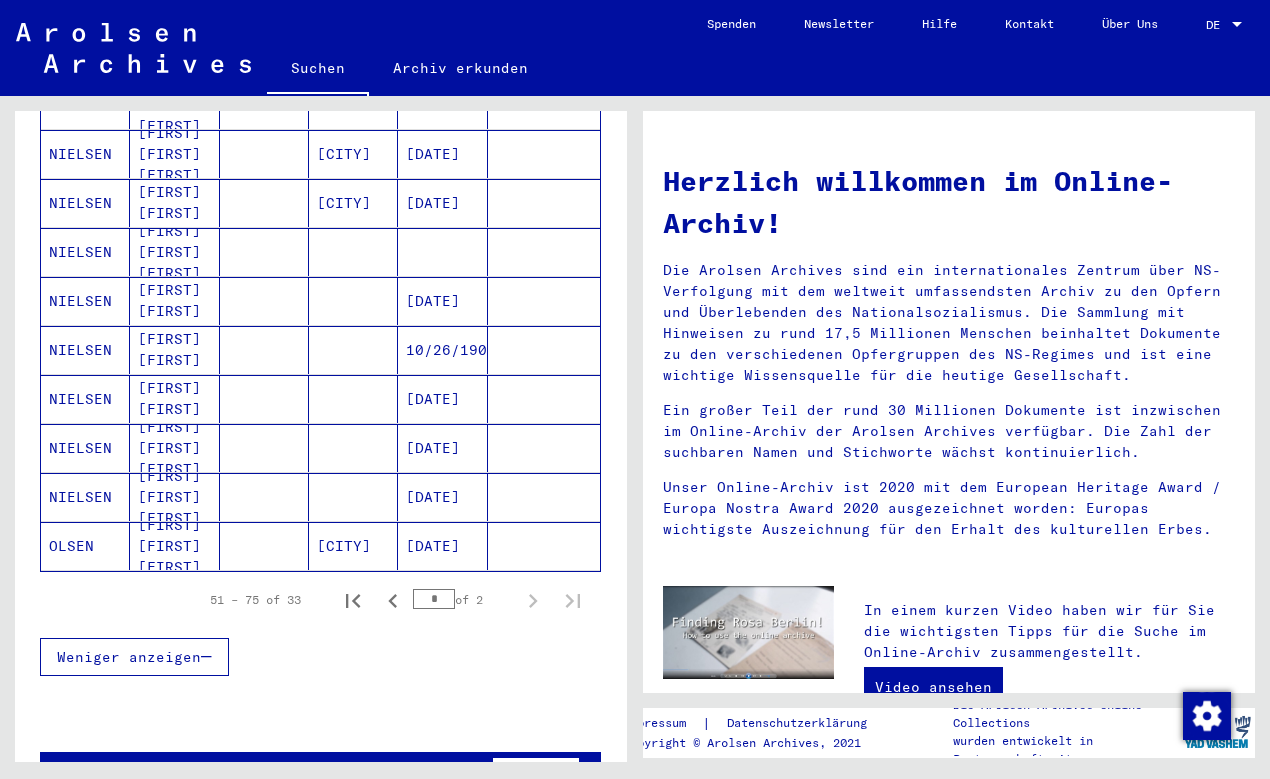 scroll, scrollTop: 1122, scrollLeft: 0, axis: vertical 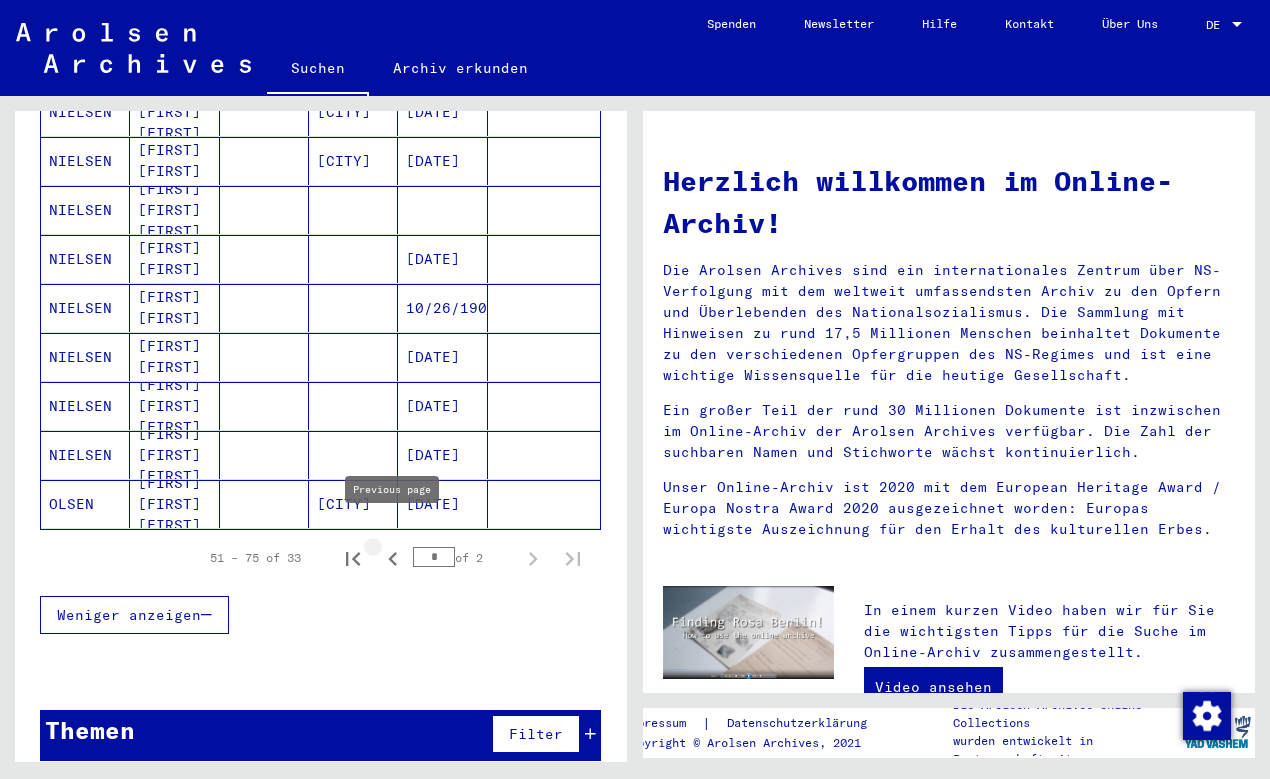 click 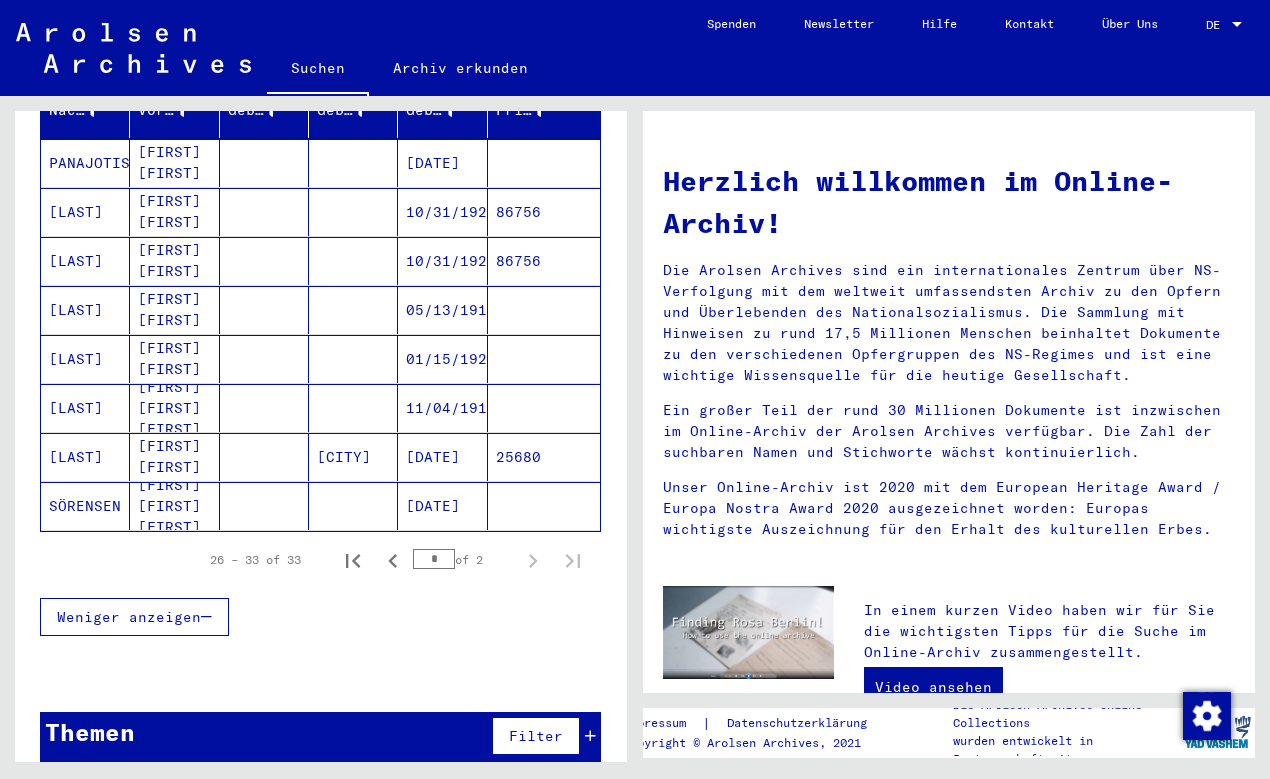 scroll, scrollTop: 289, scrollLeft: 0, axis: vertical 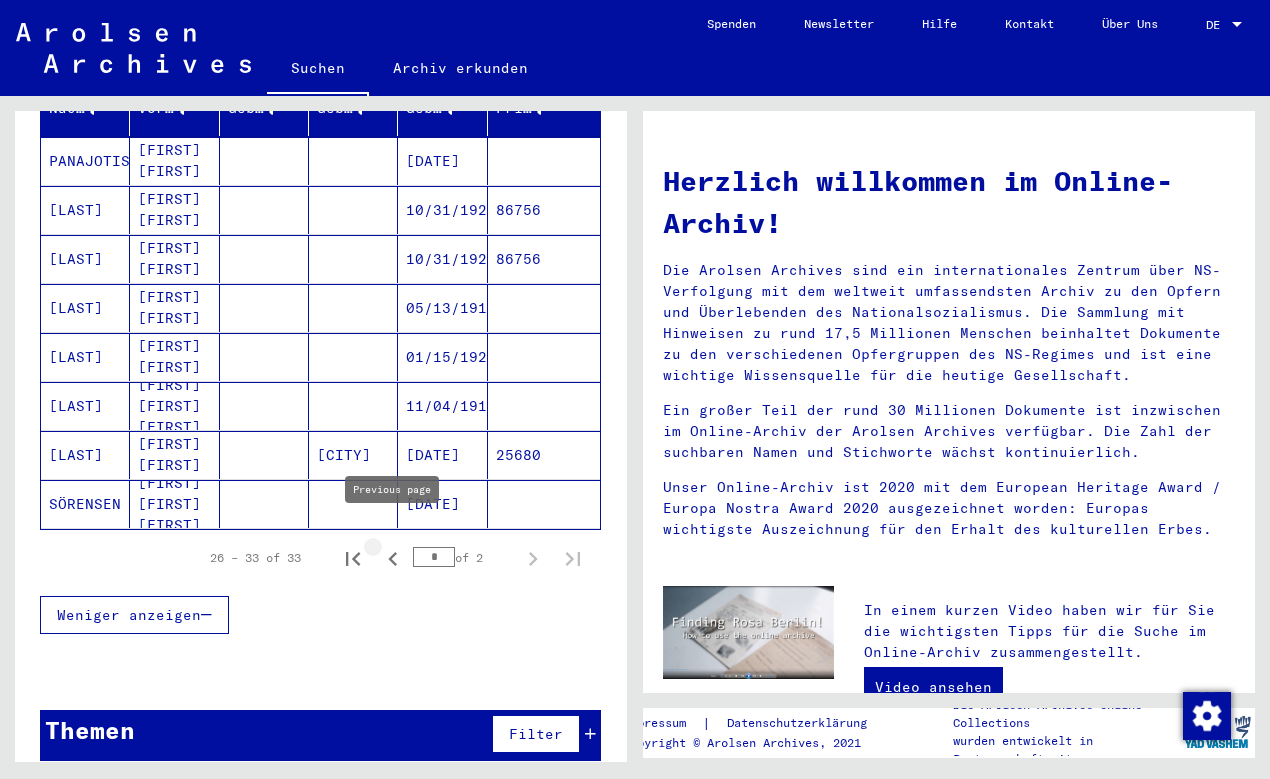 click 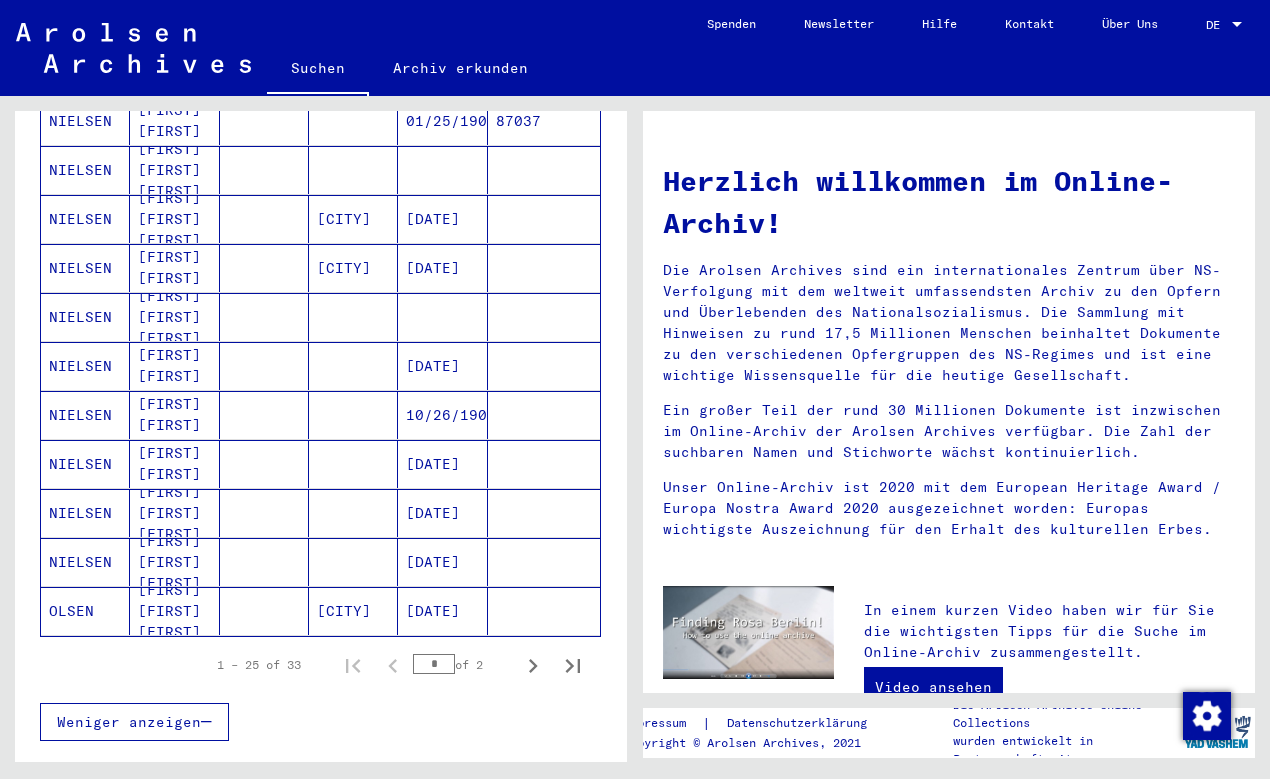 scroll, scrollTop: 1122, scrollLeft: 0, axis: vertical 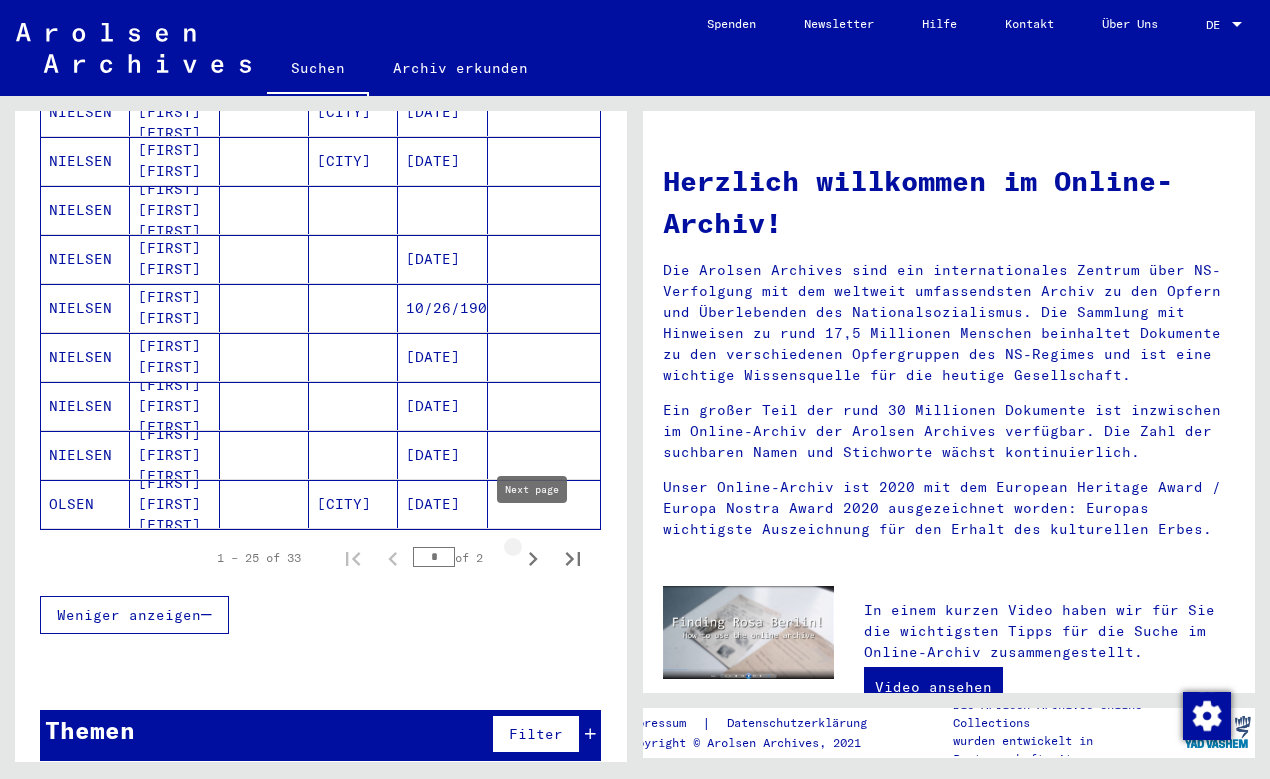 click 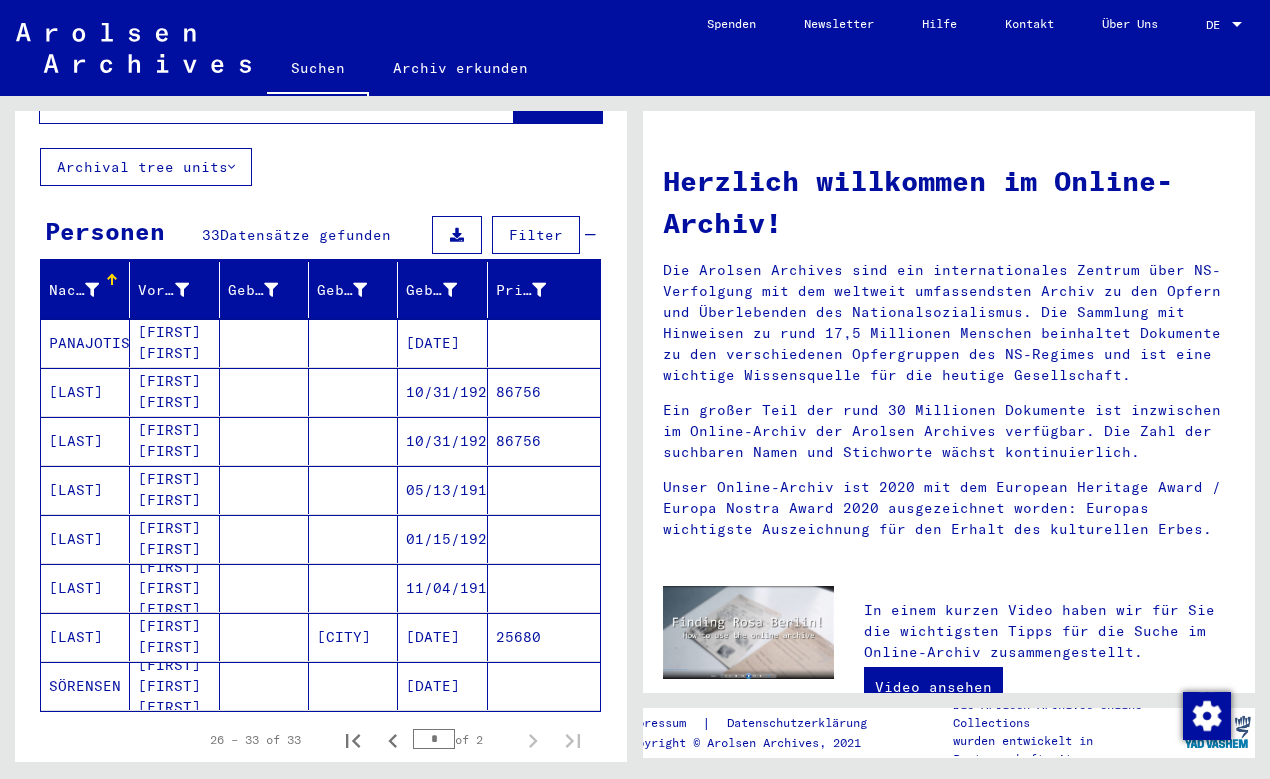 scroll, scrollTop: 289, scrollLeft: 0, axis: vertical 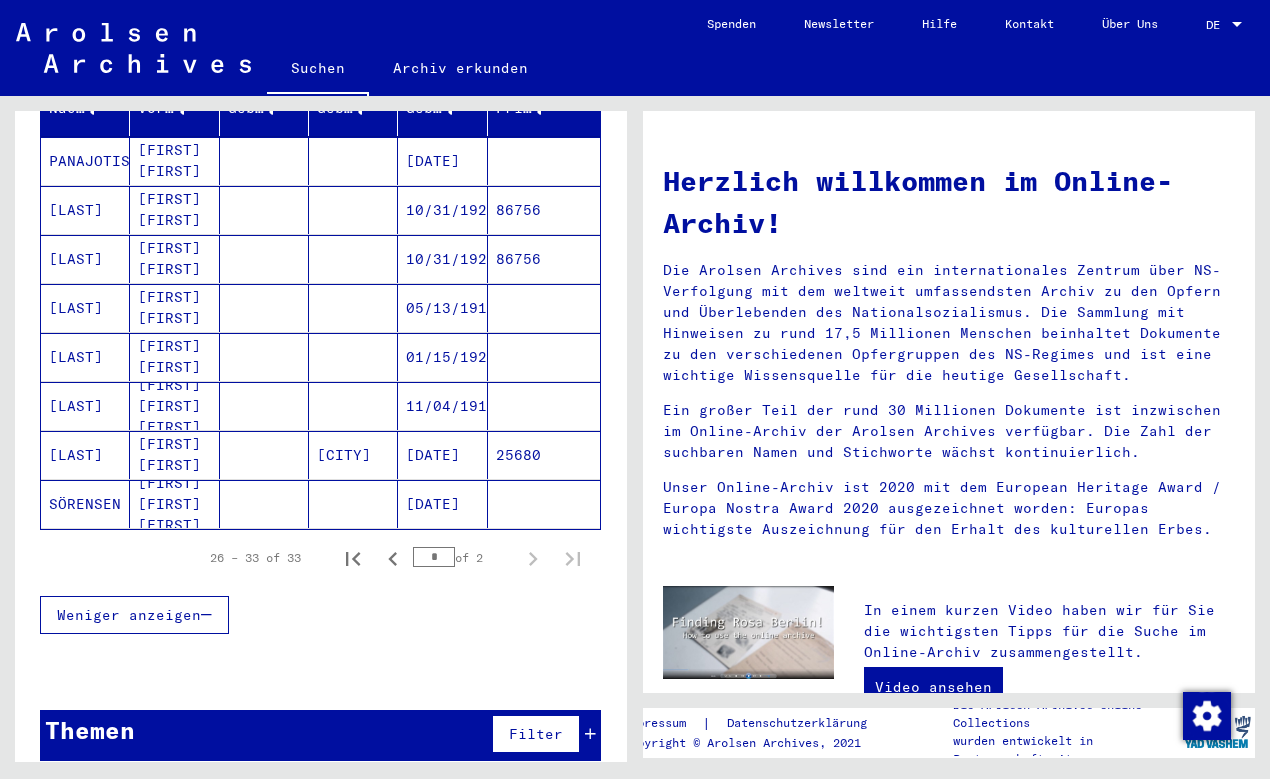 click on "Weniger anzeigen" at bounding box center [134, 615] 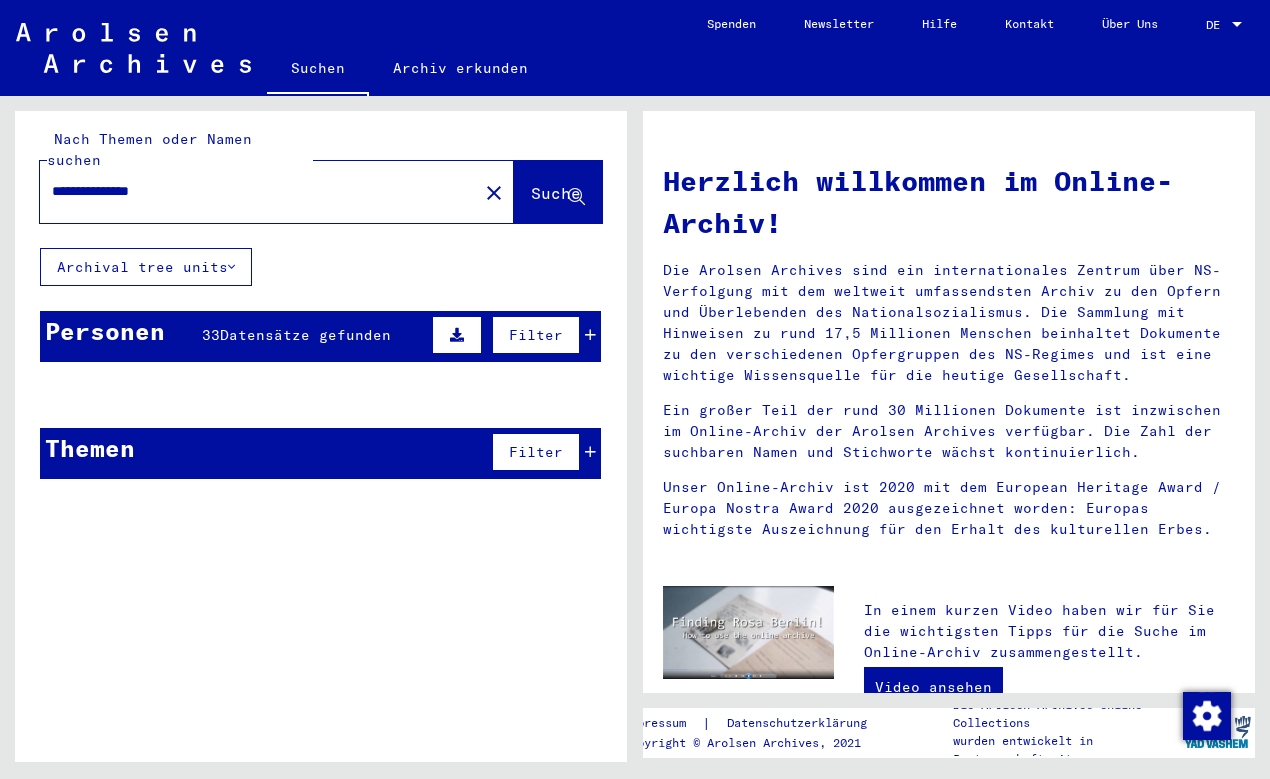 scroll, scrollTop: 0, scrollLeft: 0, axis: both 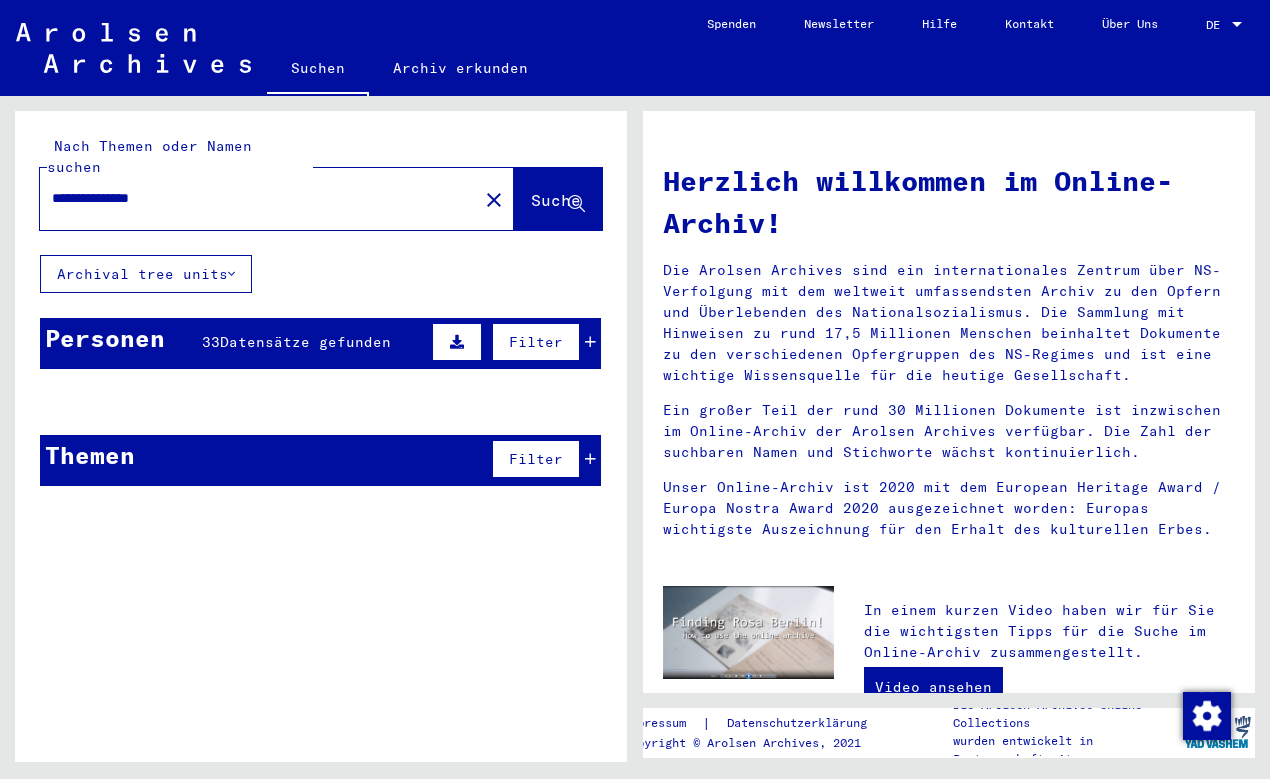 click on "Datensätze gefunden" at bounding box center [305, 342] 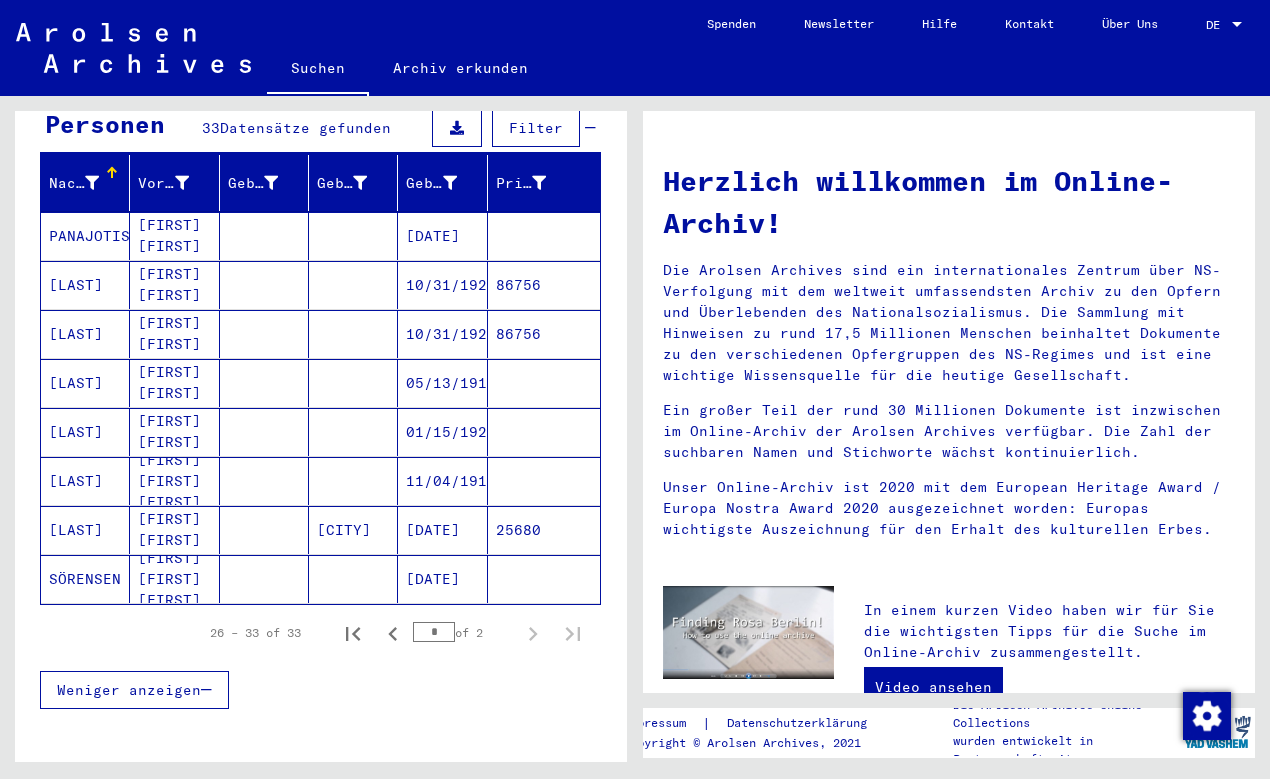 scroll, scrollTop: 289, scrollLeft: 0, axis: vertical 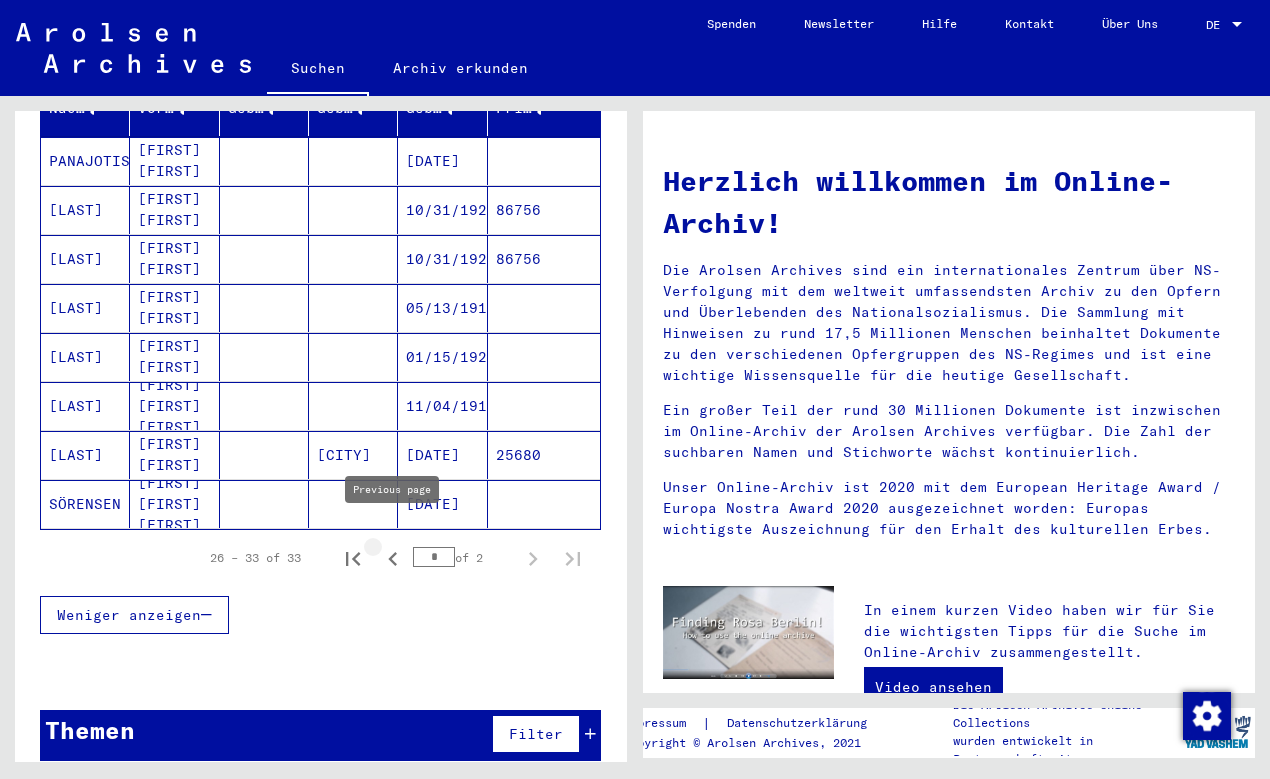 click 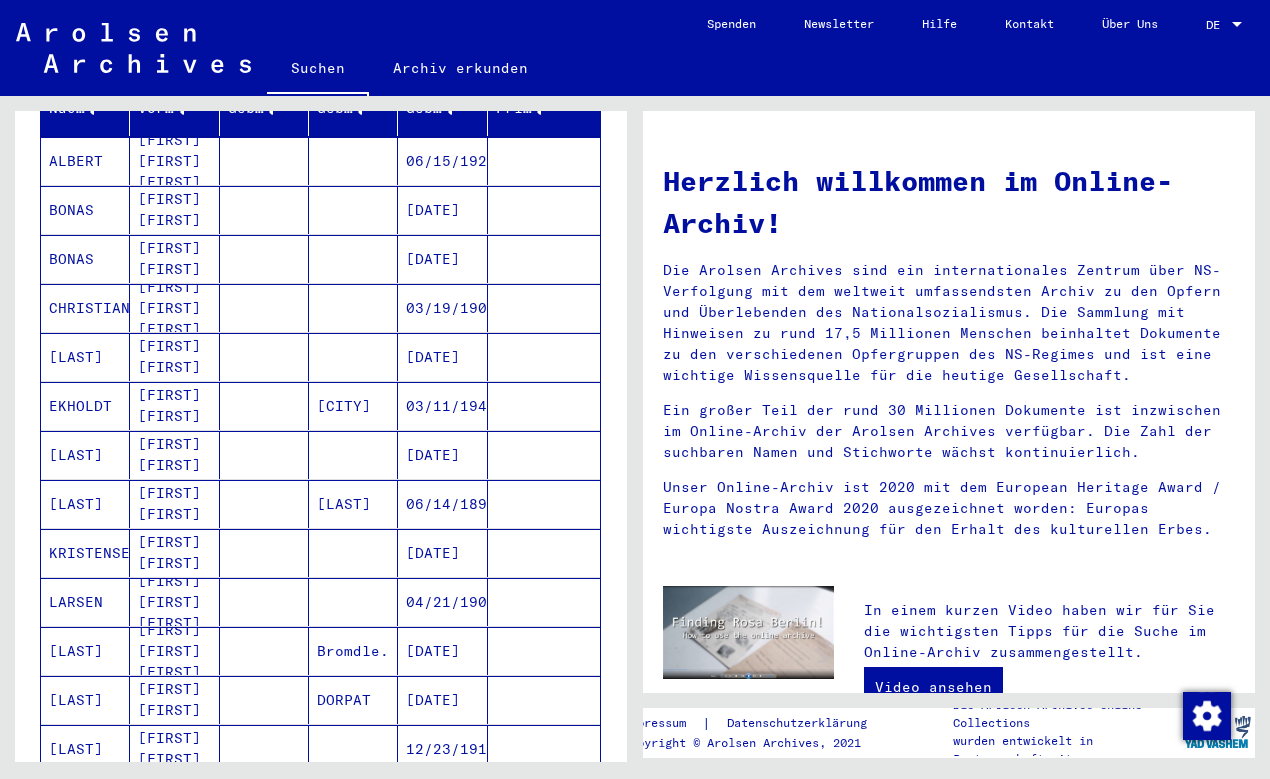 scroll, scrollTop: 0, scrollLeft: 0, axis: both 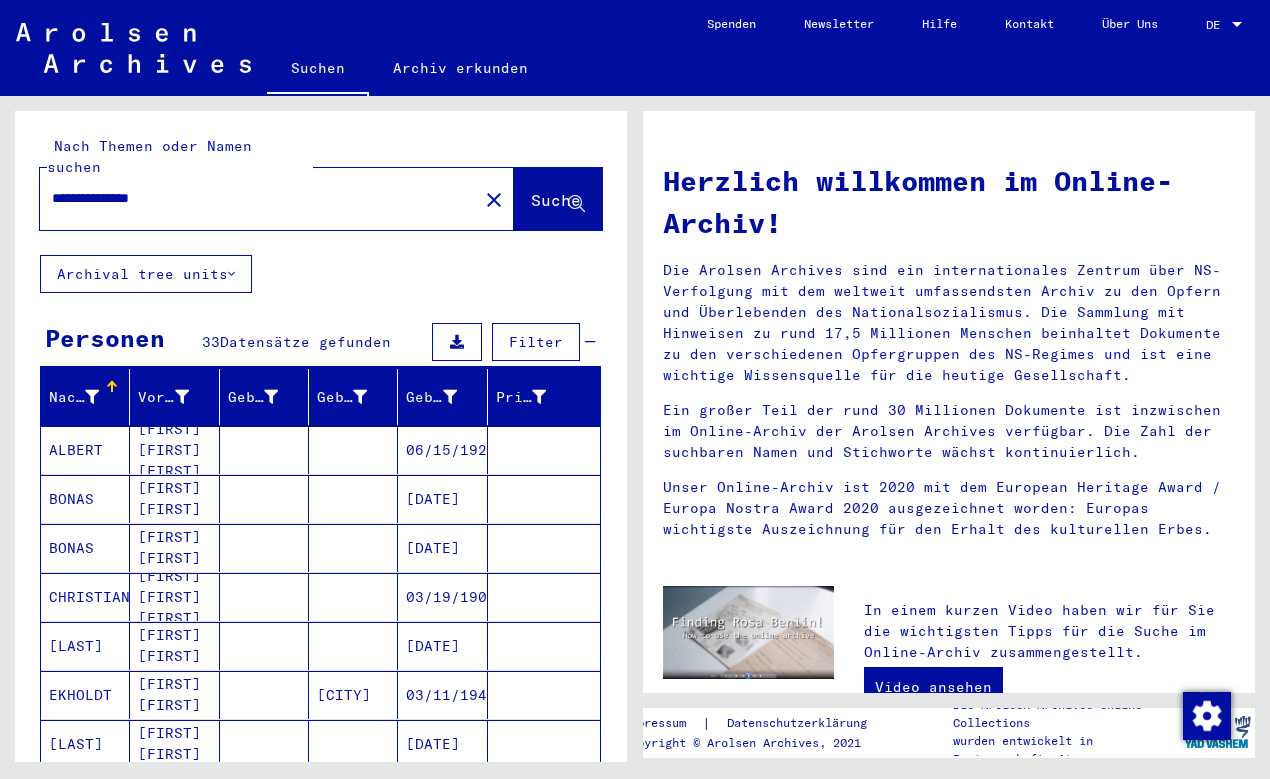 drag, startPoint x: 133, startPoint y: 175, endPoint x: 191, endPoint y: 181, distance: 58.30952 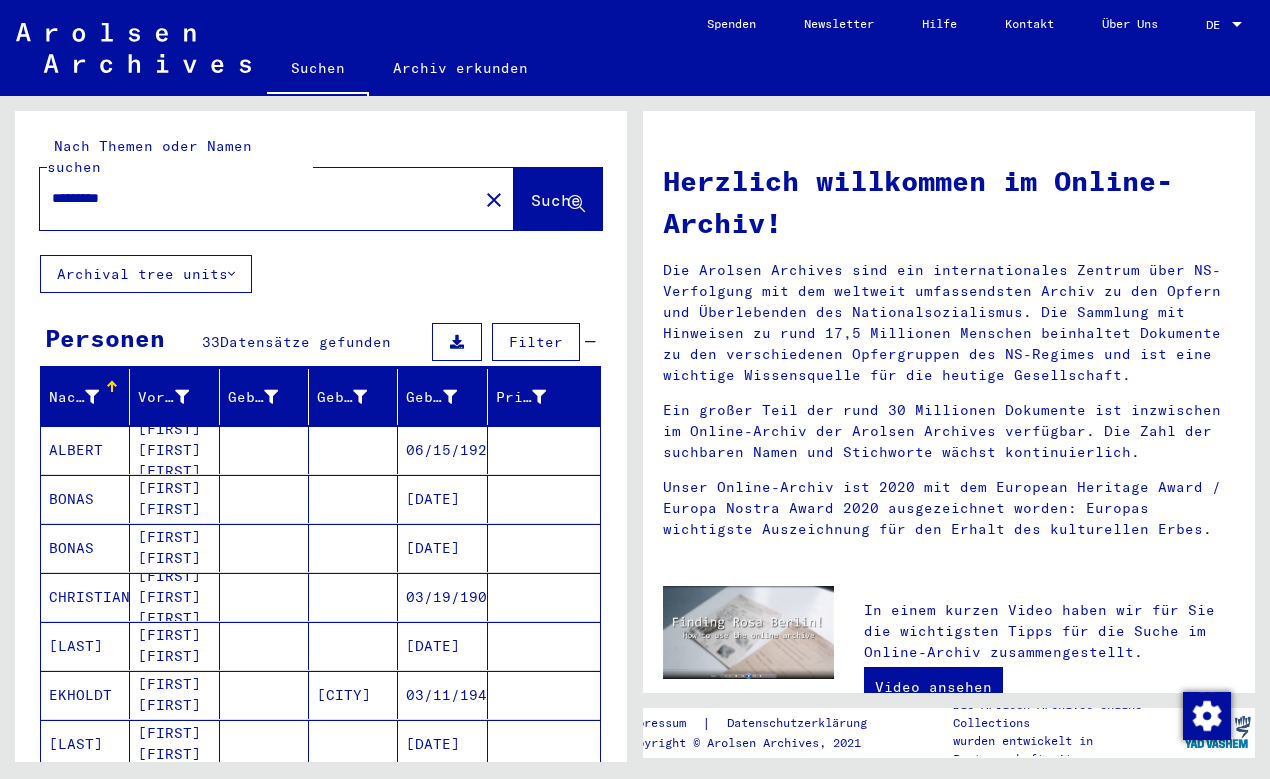 click on "********" at bounding box center [253, 198] 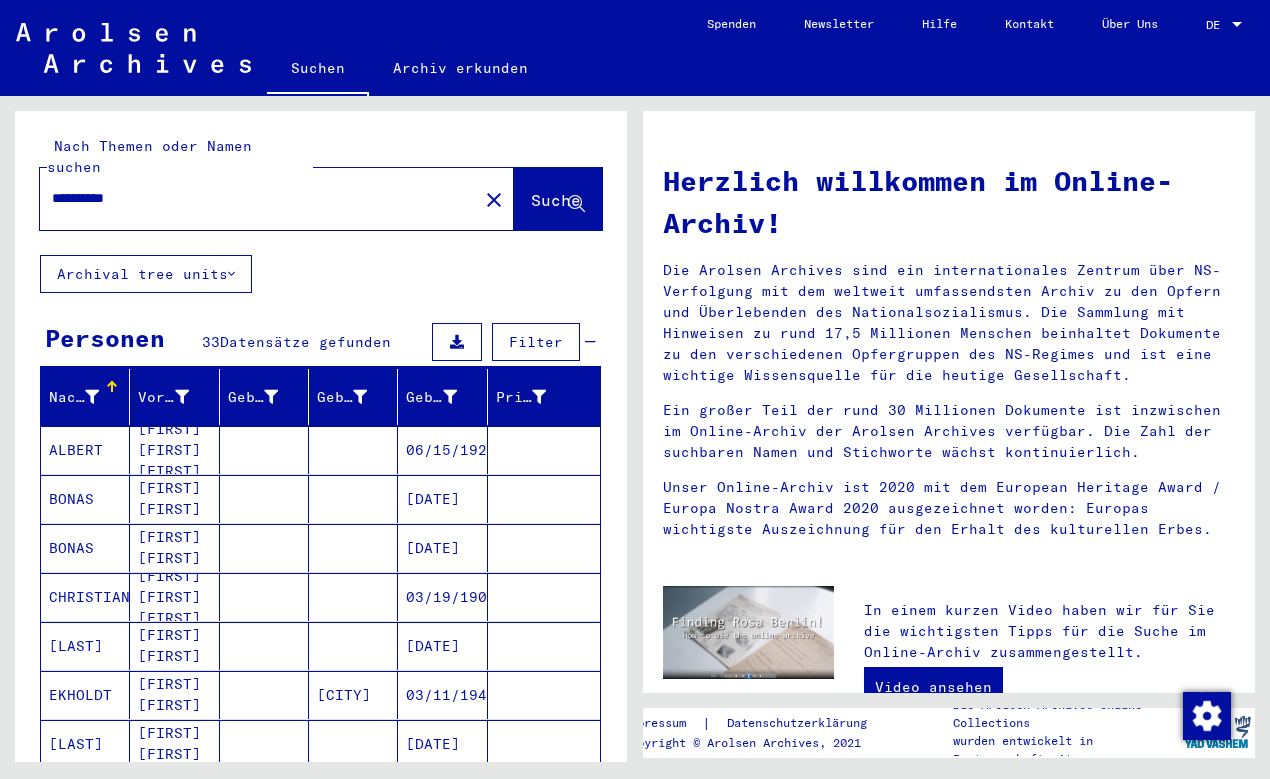 click on "********" at bounding box center (253, 198) 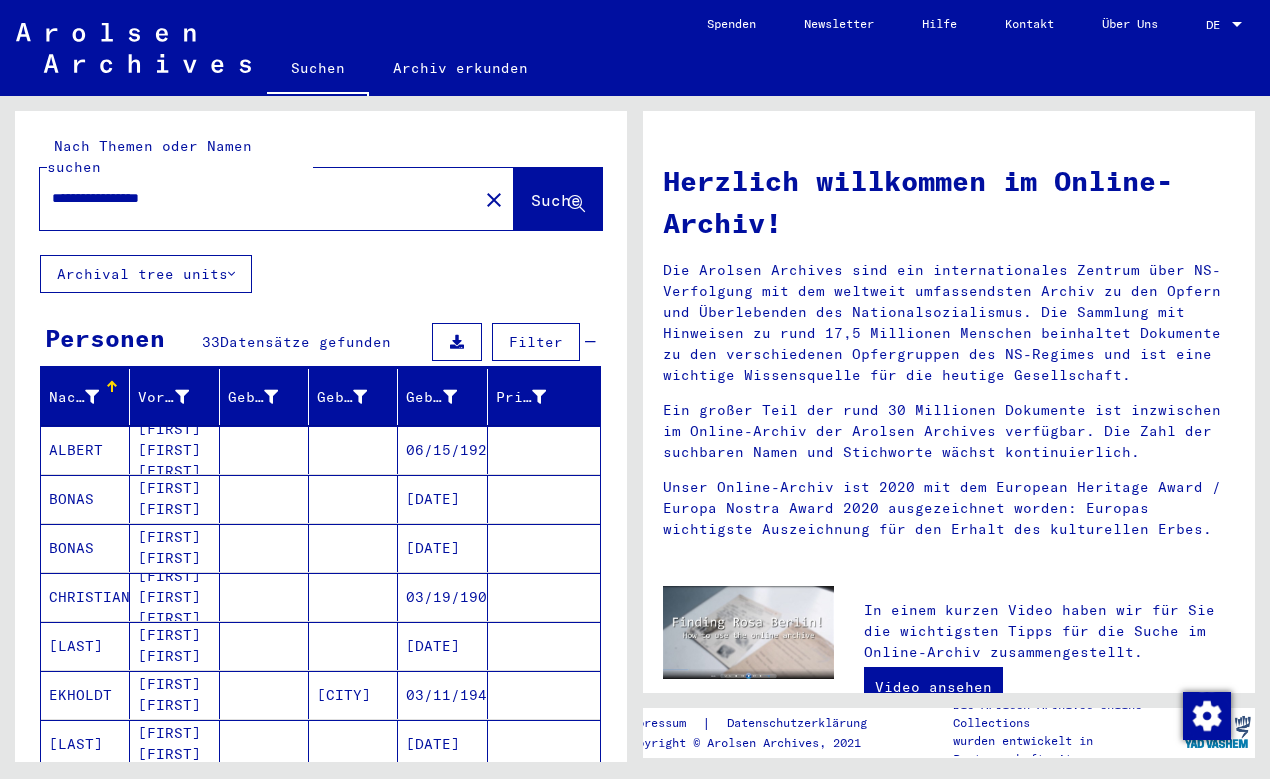 type on "**********" 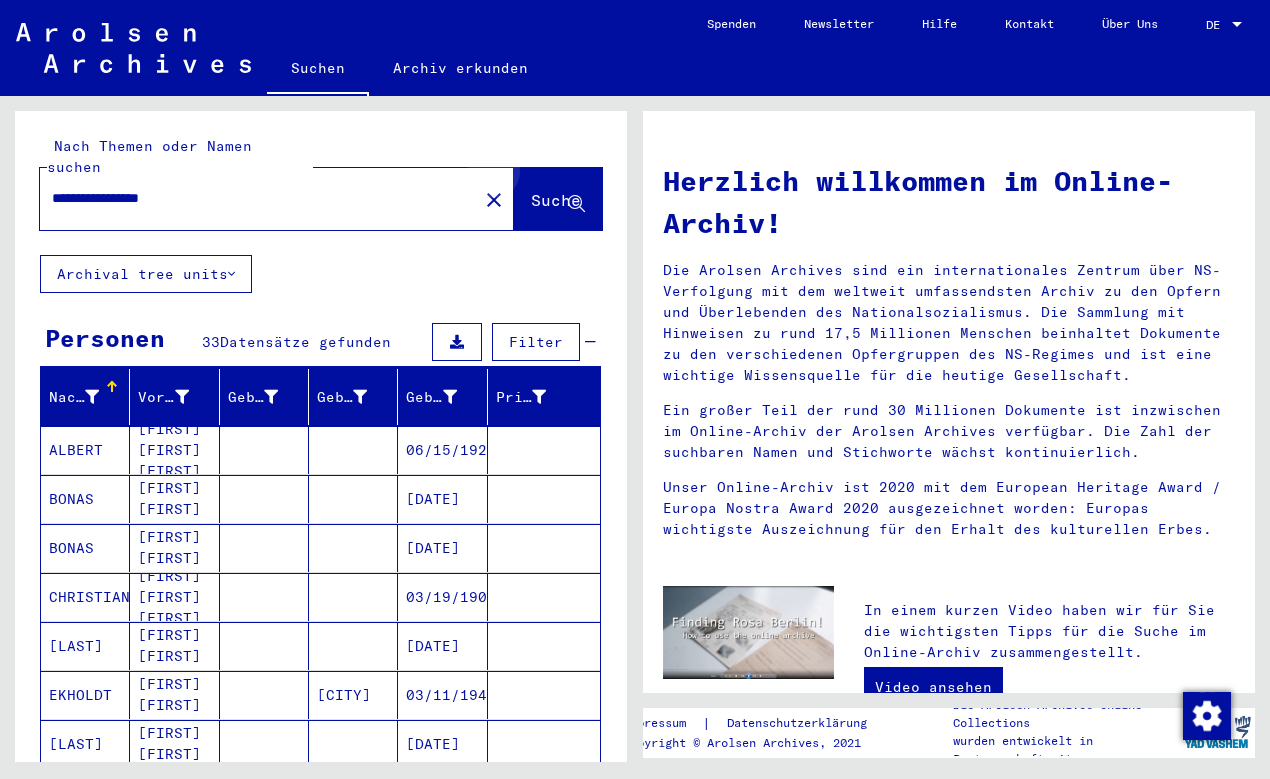 click on "Suche" 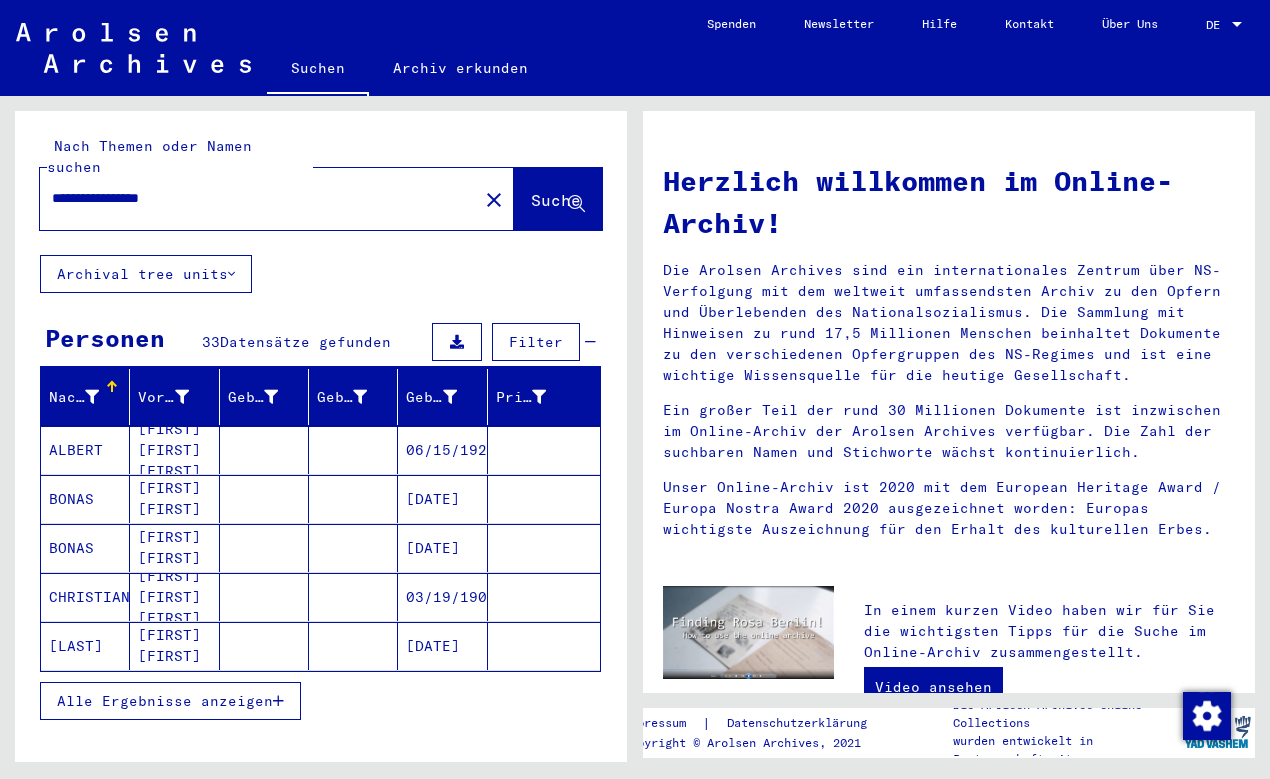 click at bounding box center [278, 701] 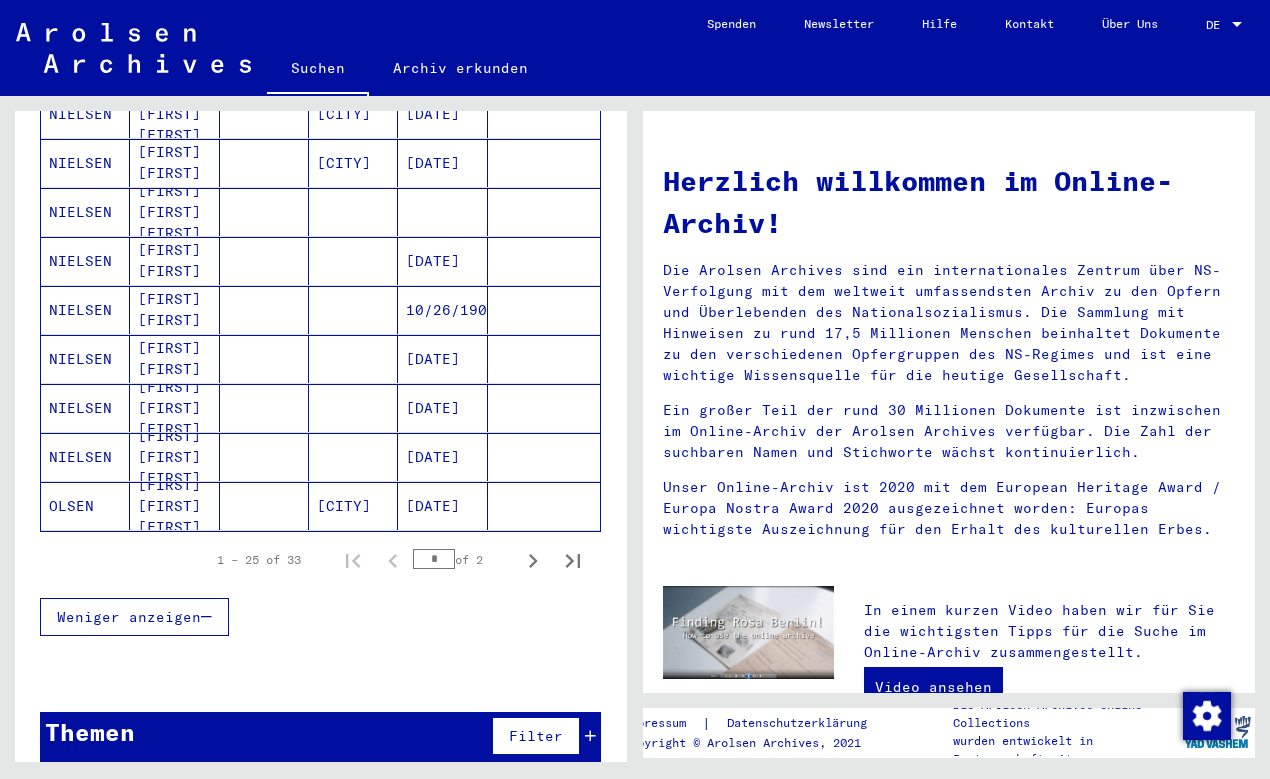 scroll, scrollTop: 1122, scrollLeft: 0, axis: vertical 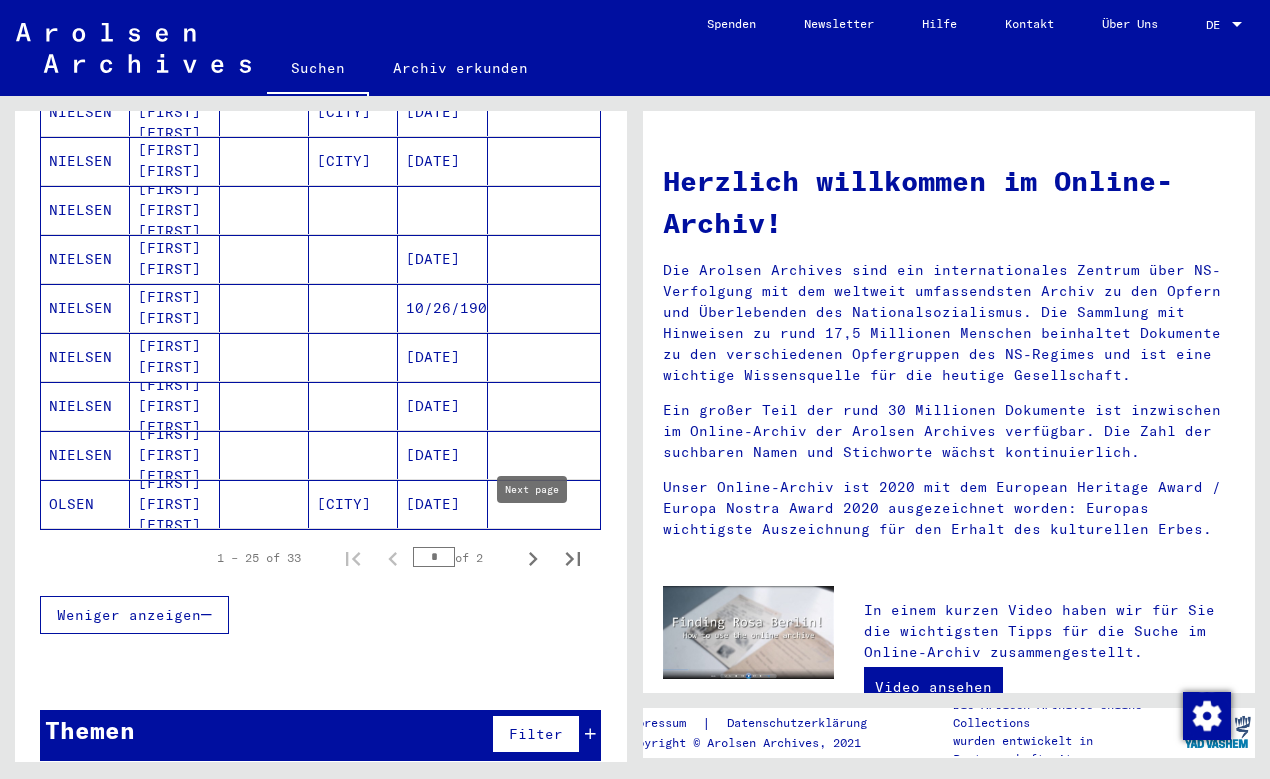 click 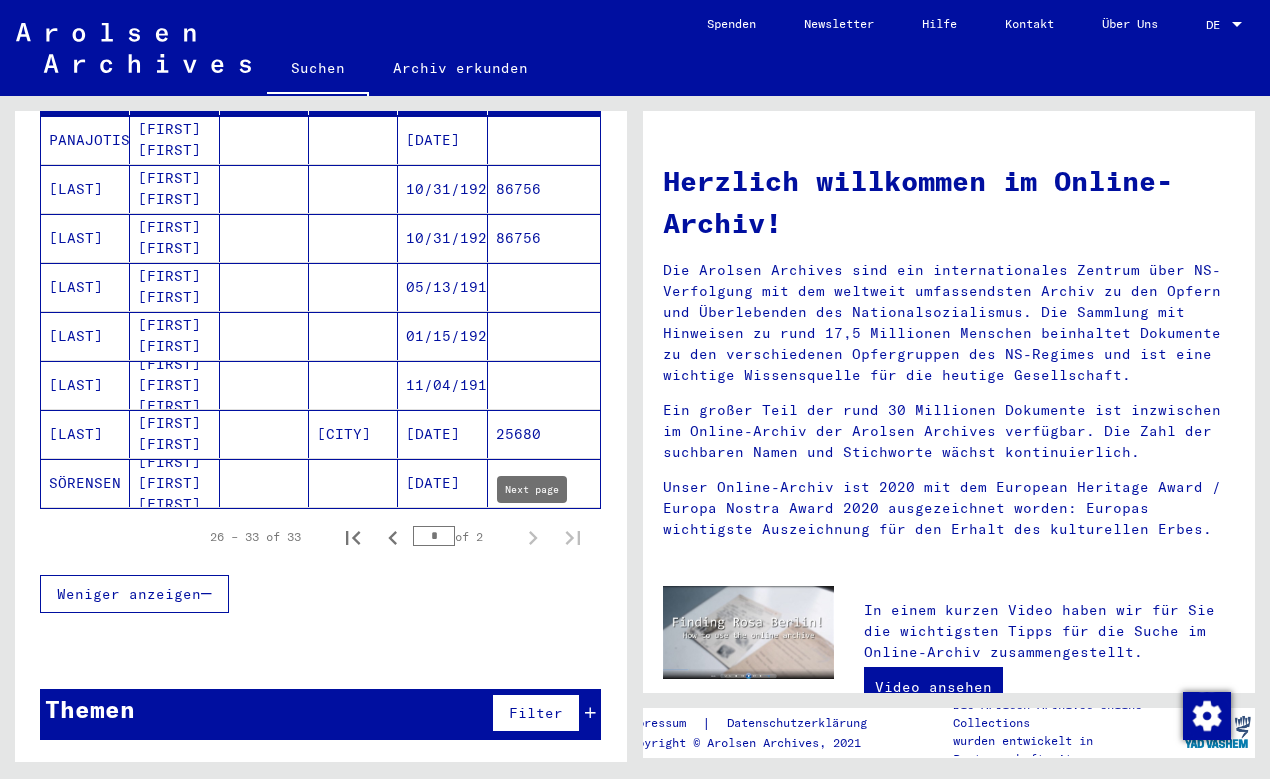 scroll, scrollTop: 289, scrollLeft: 0, axis: vertical 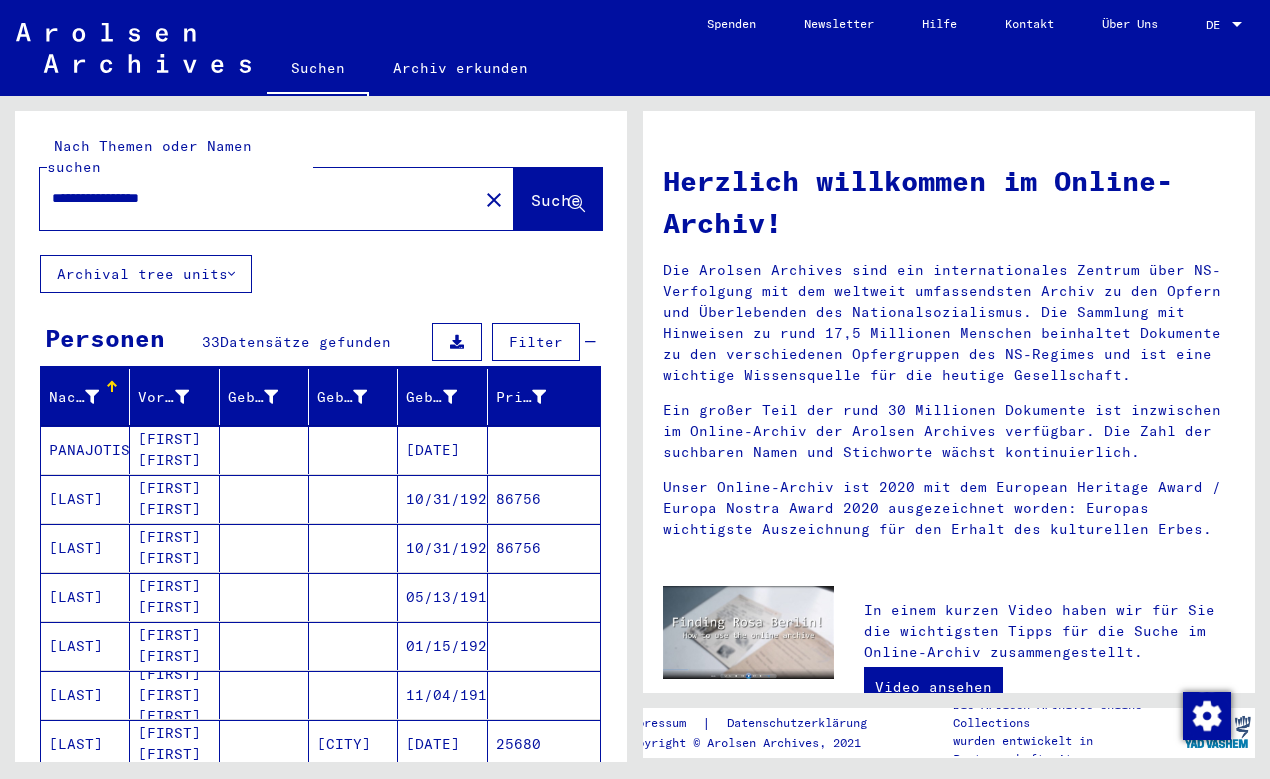 click on "close" 